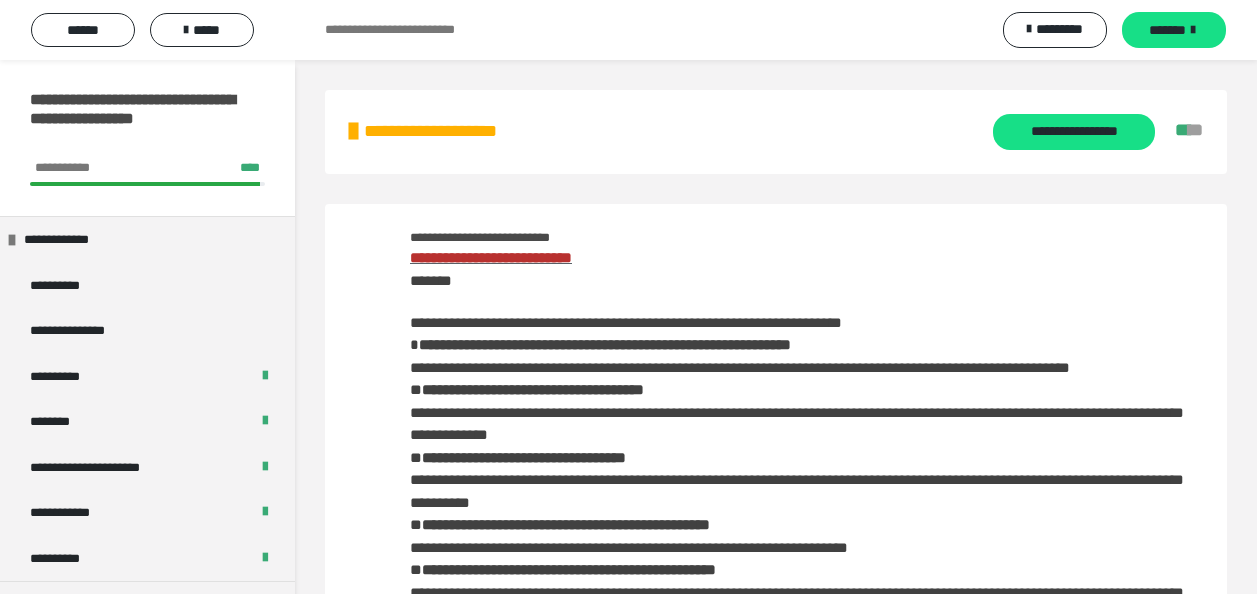 scroll, scrollTop: 3404, scrollLeft: 0, axis: vertical 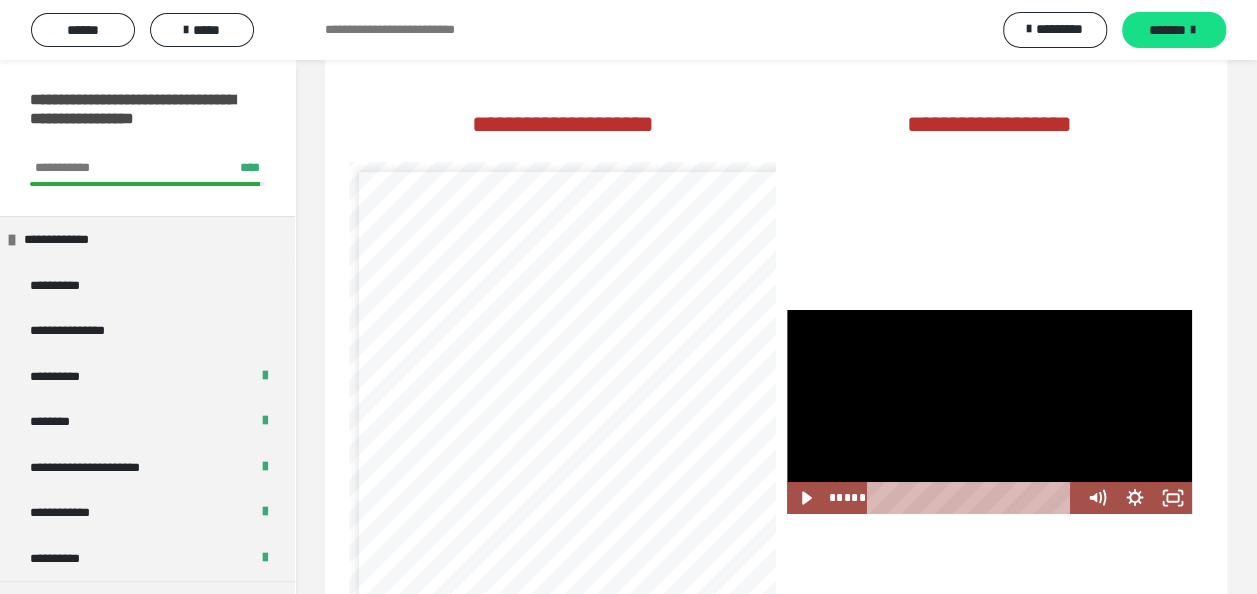 click on "**********" at bounding box center (989, 124) 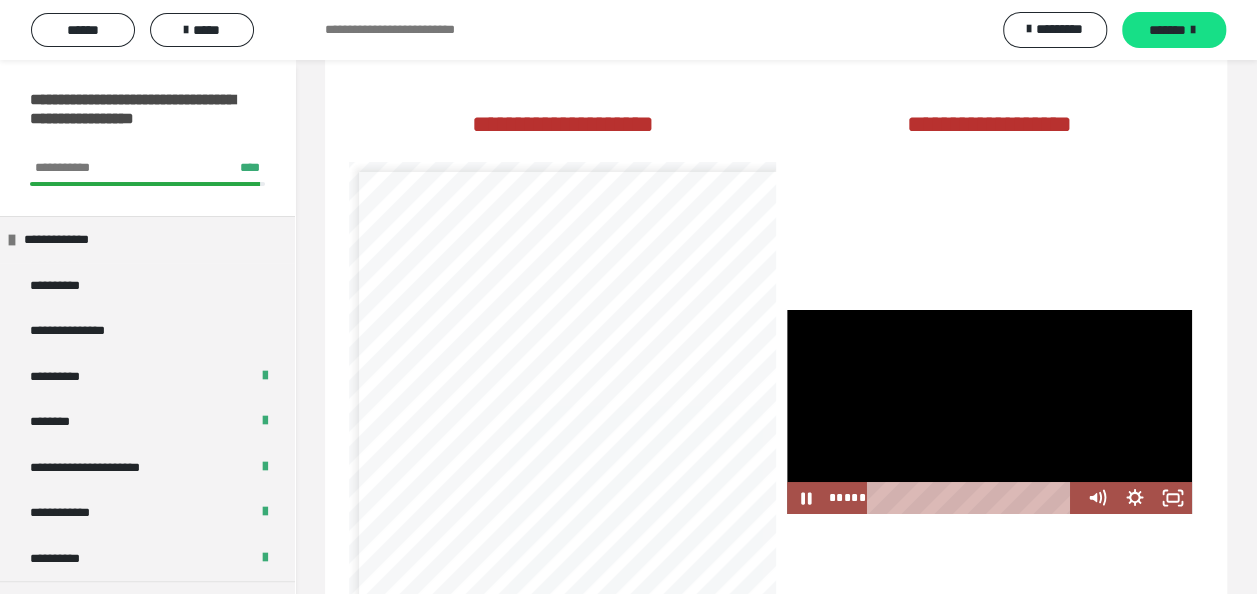 click at bounding box center [989, 412] 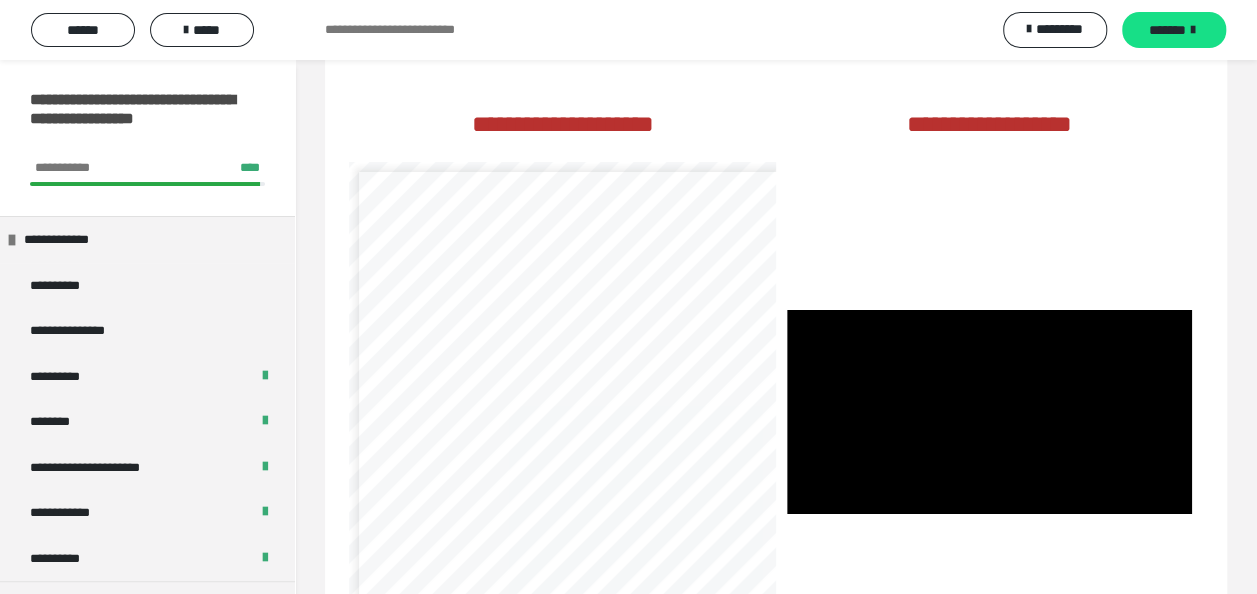 click on "**********" at bounding box center (989, 123) 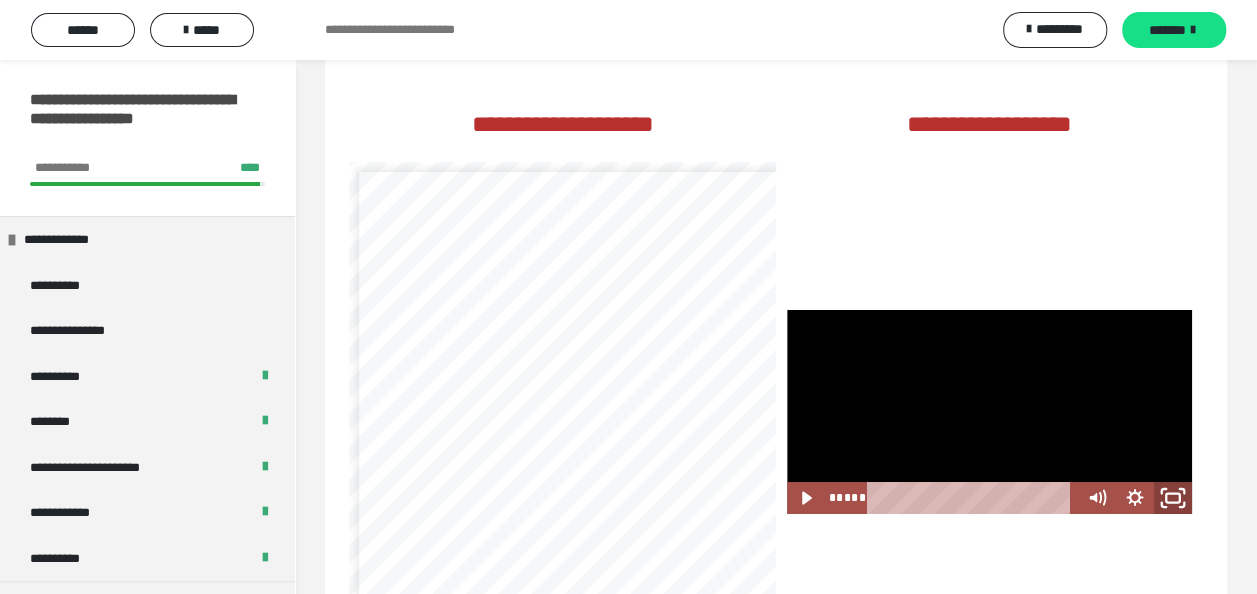 click 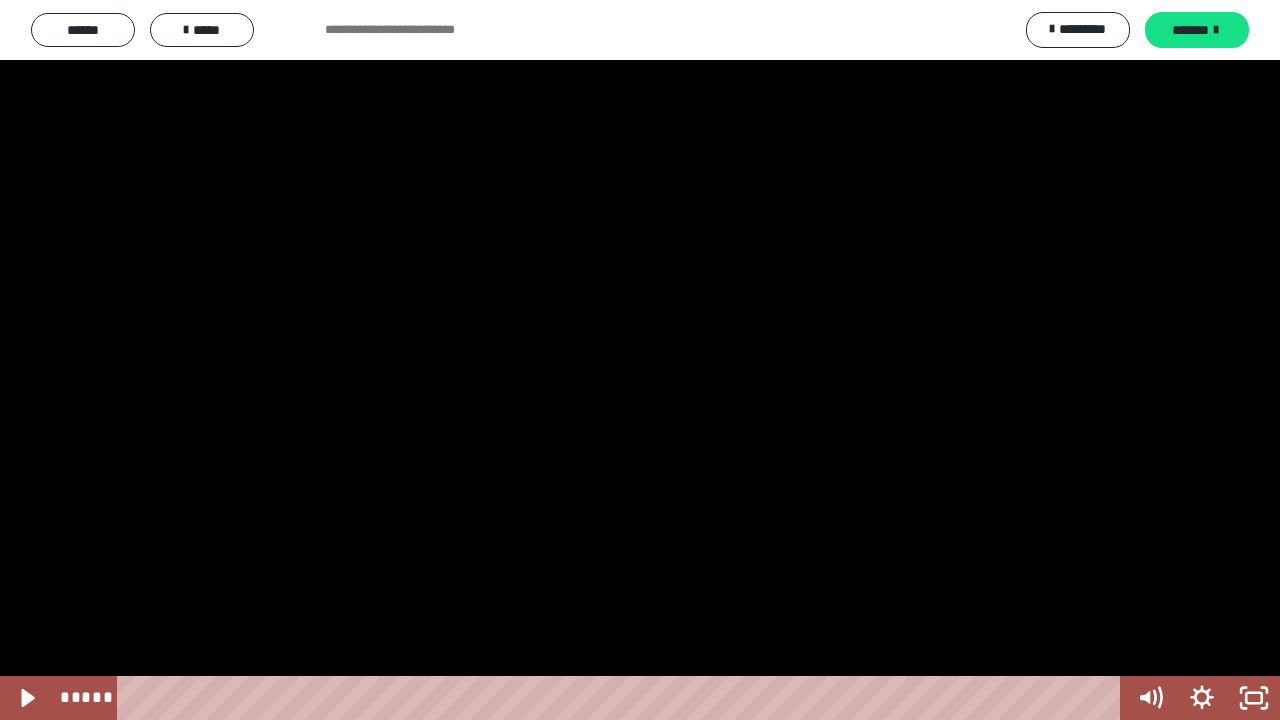 click at bounding box center (640, 360) 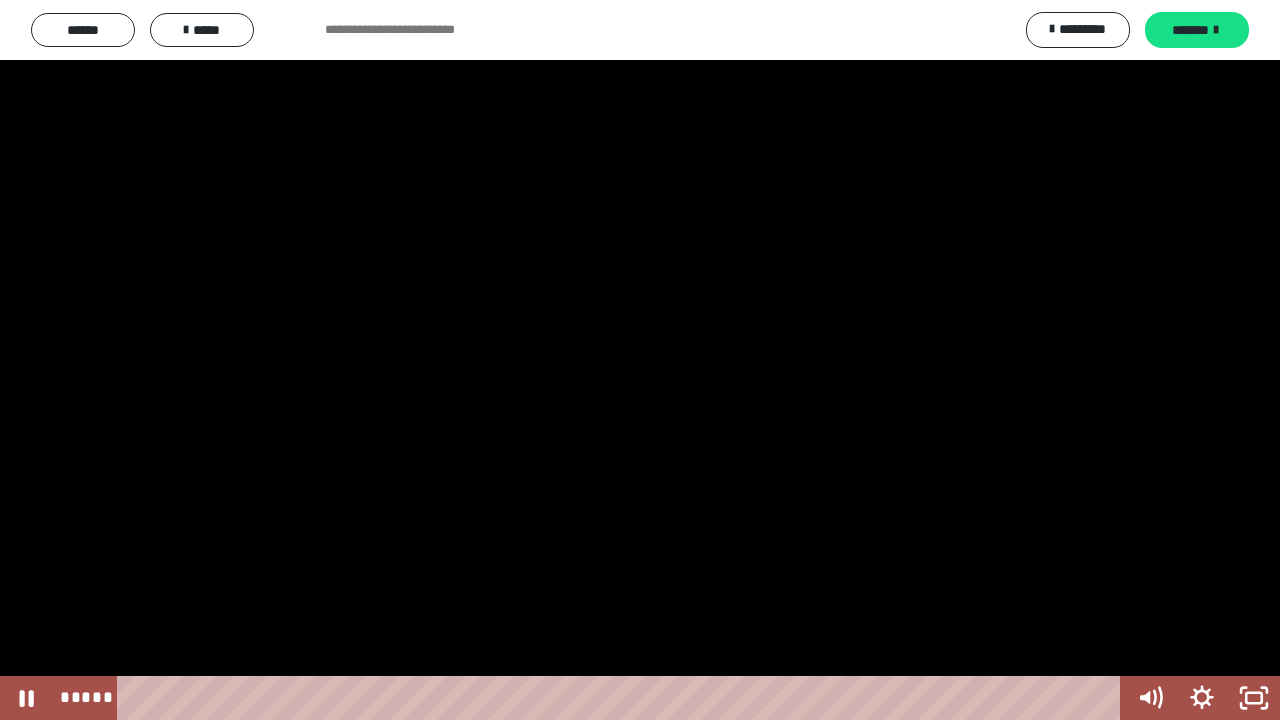 type 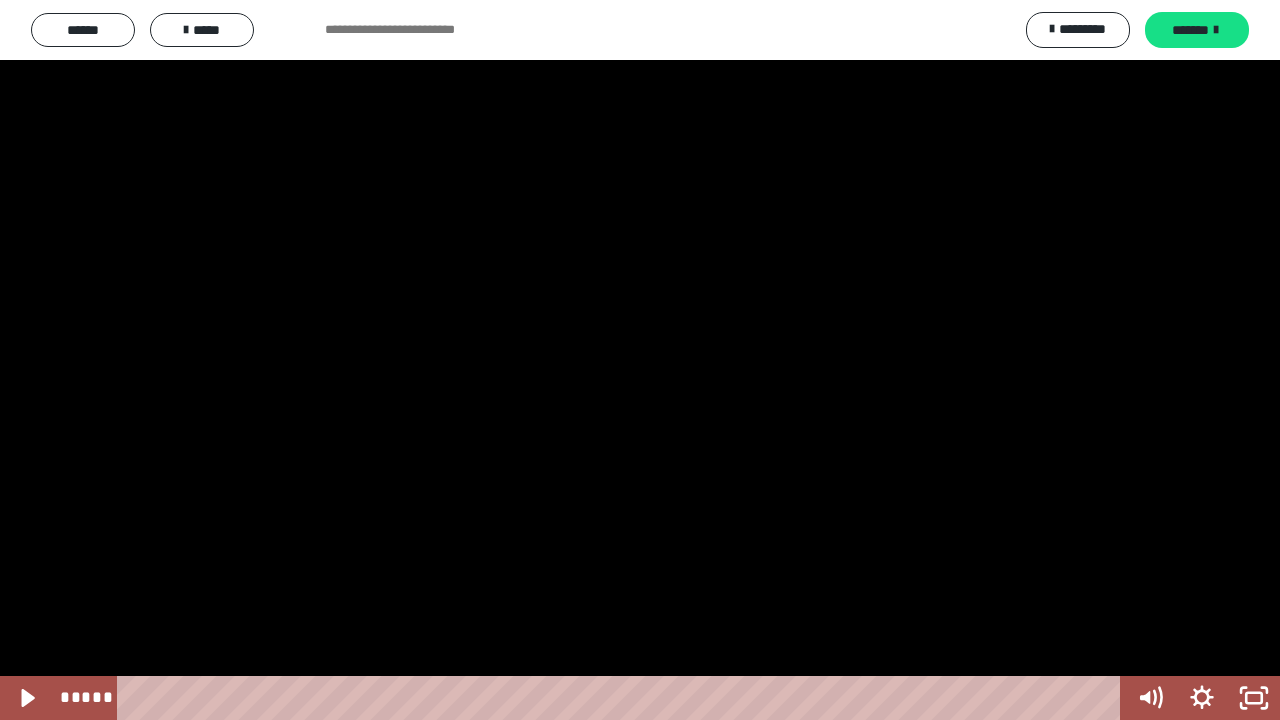 click at bounding box center (0, 0) 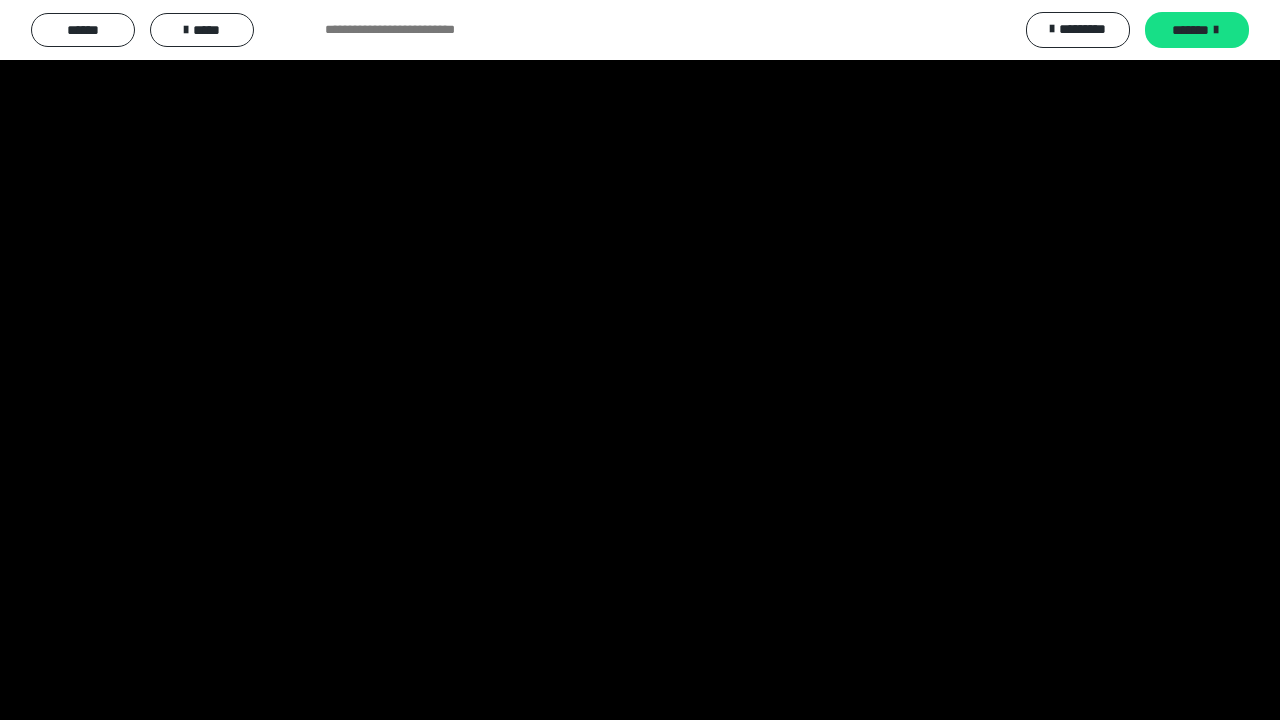 click at bounding box center (0, 0) 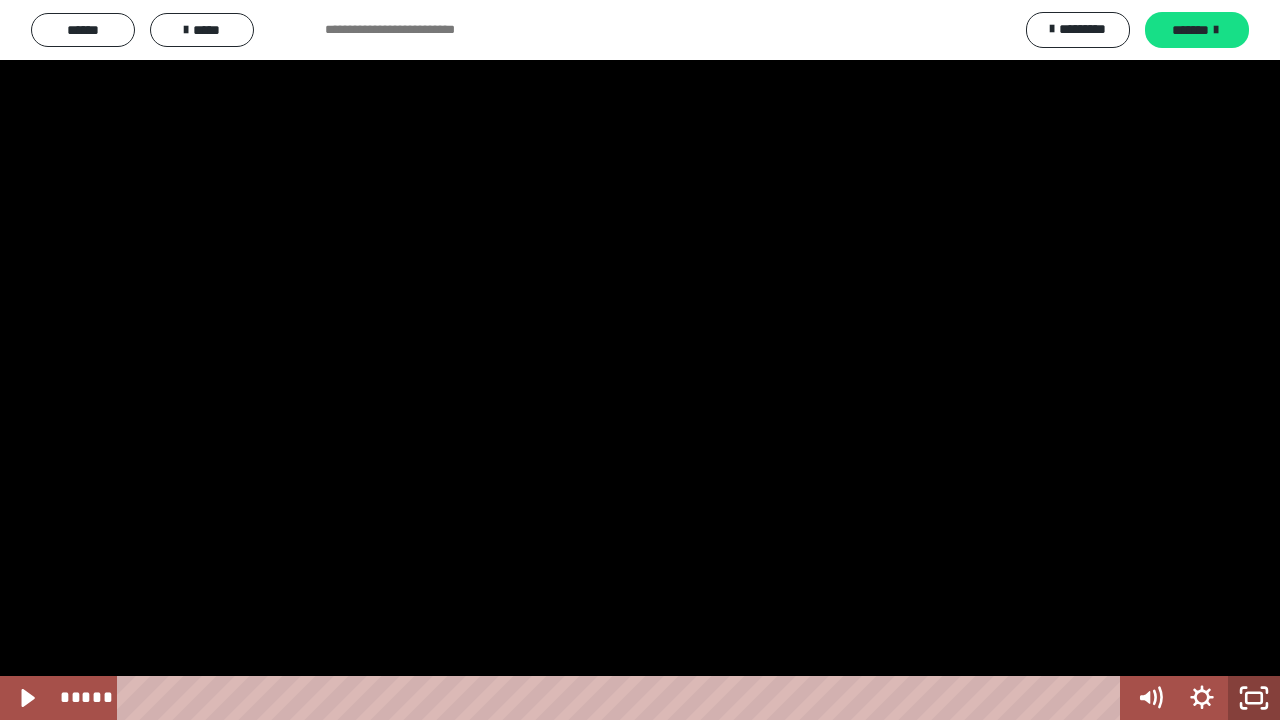click 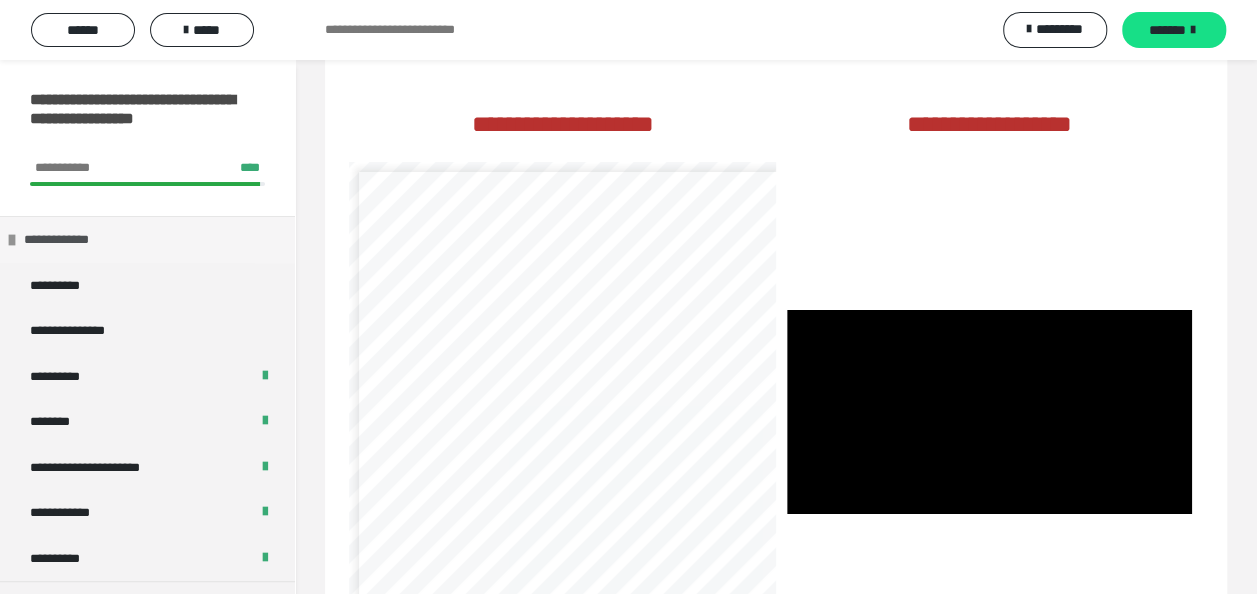 click at bounding box center [12, 240] 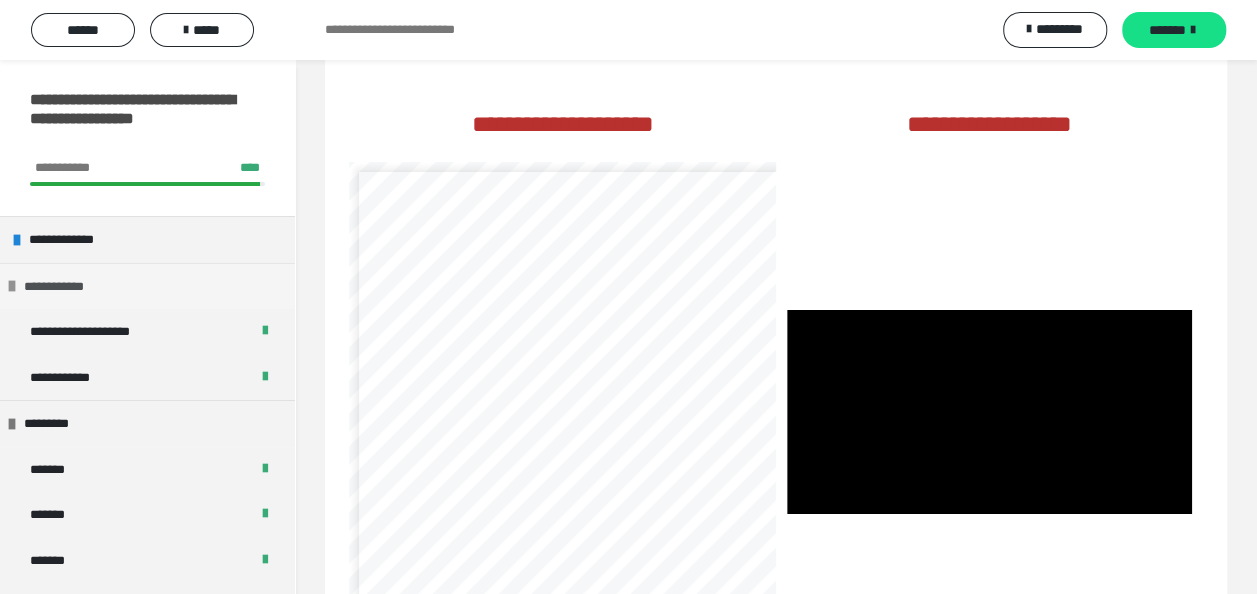 click at bounding box center (12, 286) 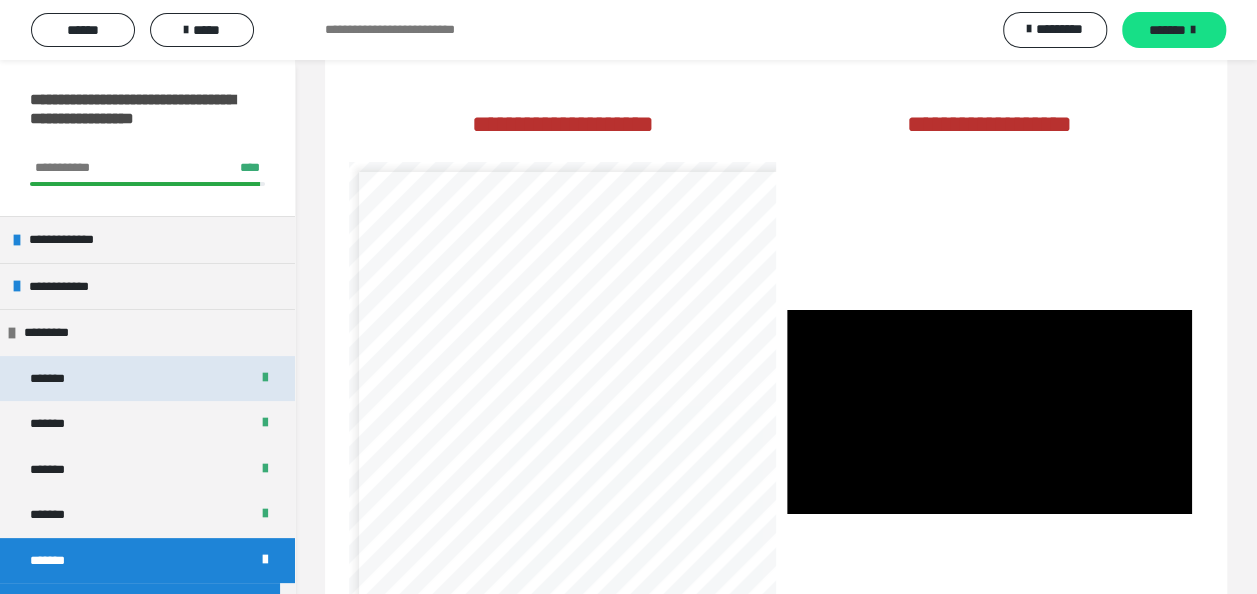click on "*******" at bounding box center [57, 379] 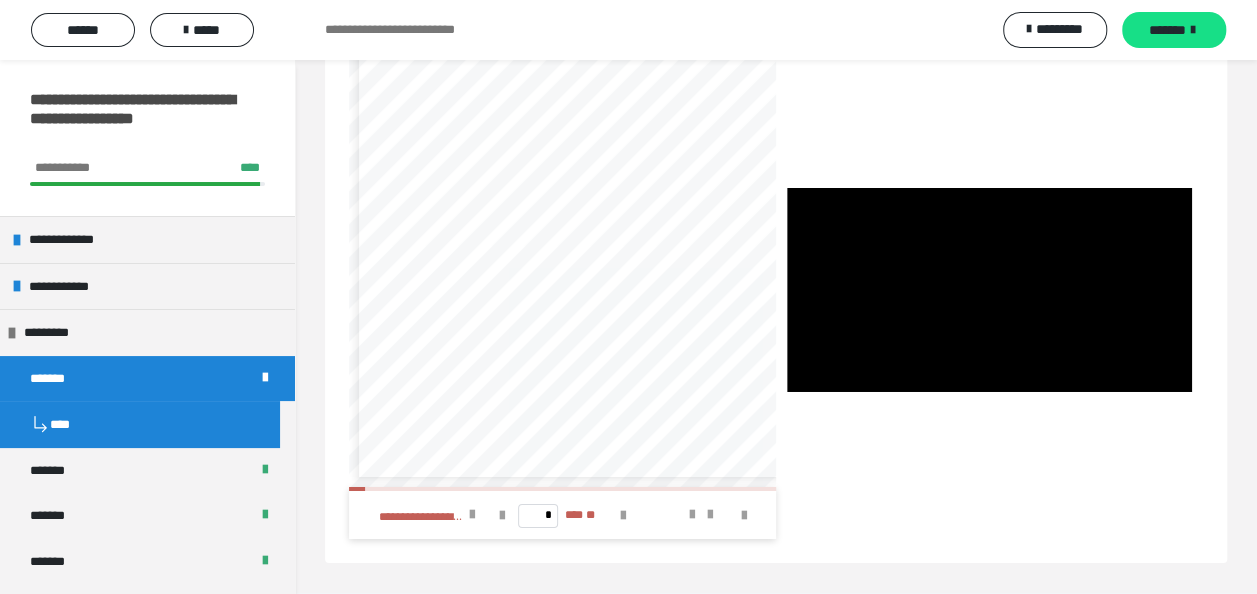 scroll, scrollTop: 3165, scrollLeft: 0, axis: vertical 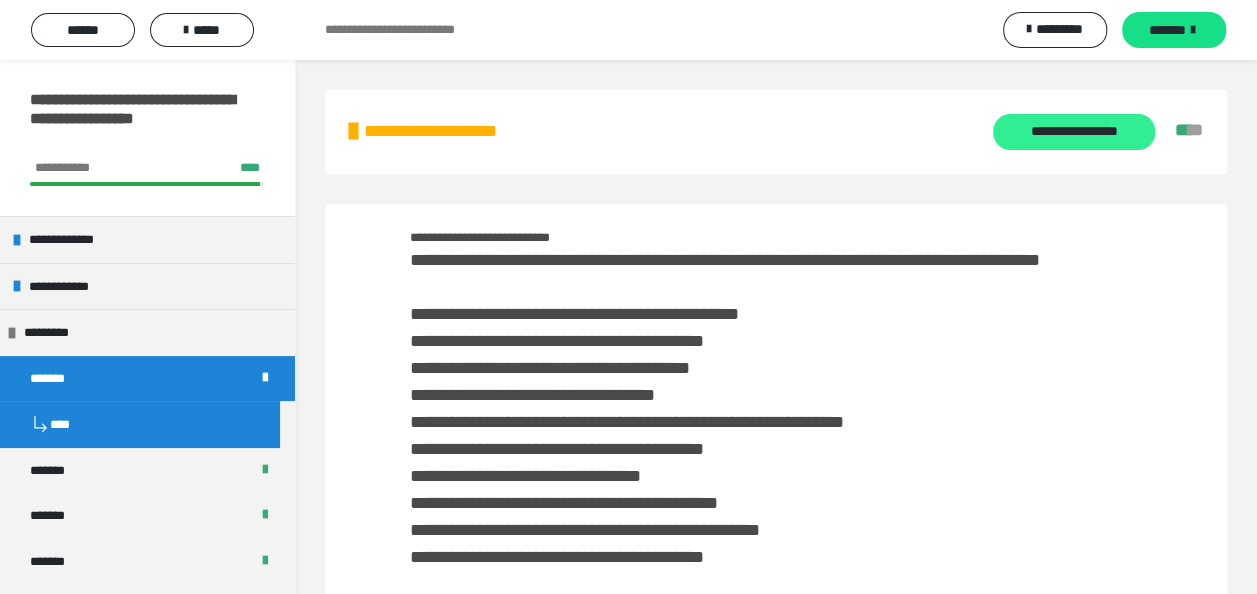 click on "**********" at bounding box center [1073, 132] 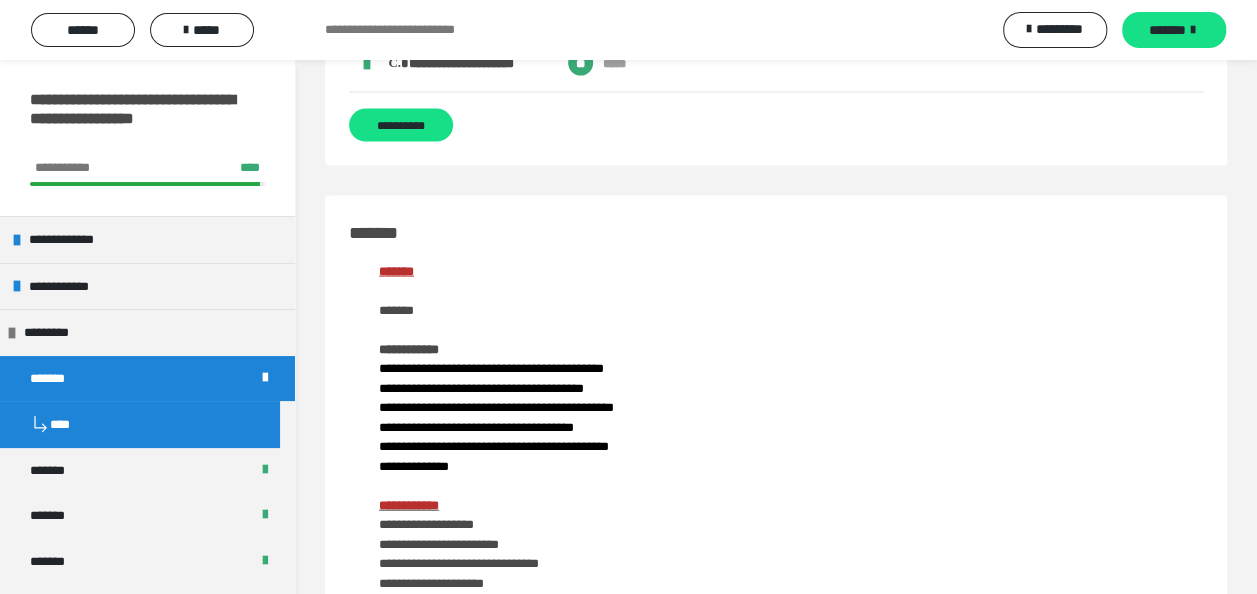 scroll, scrollTop: 2019, scrollLeft: 0, axis: vertical 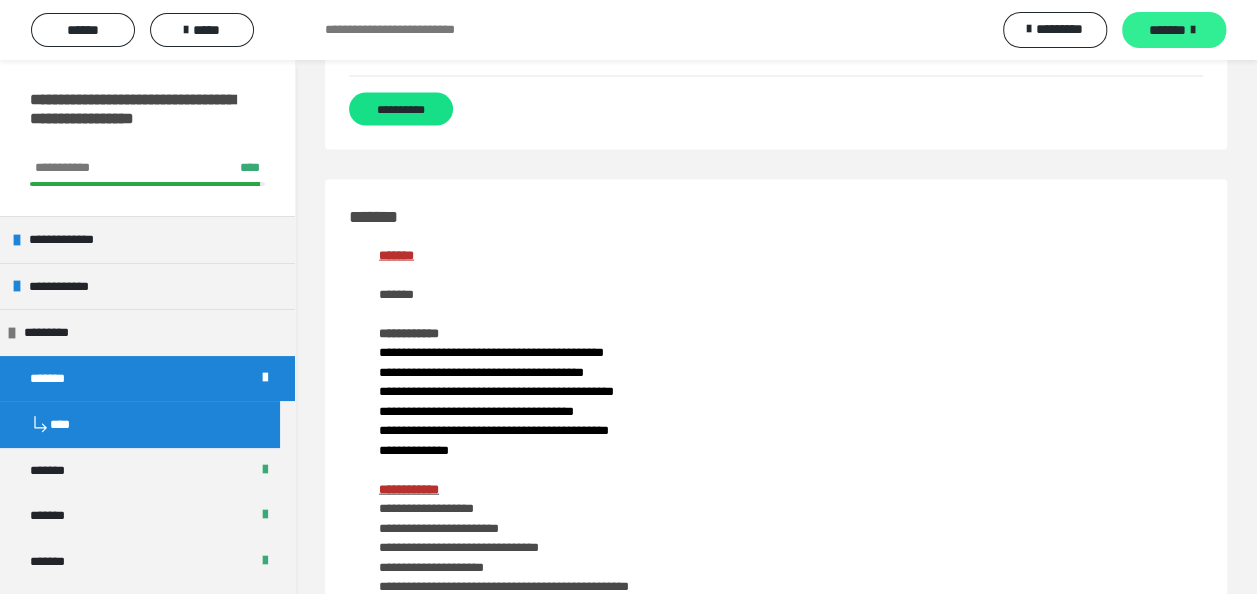 click on "*******" at bounding box center (1174, 30) 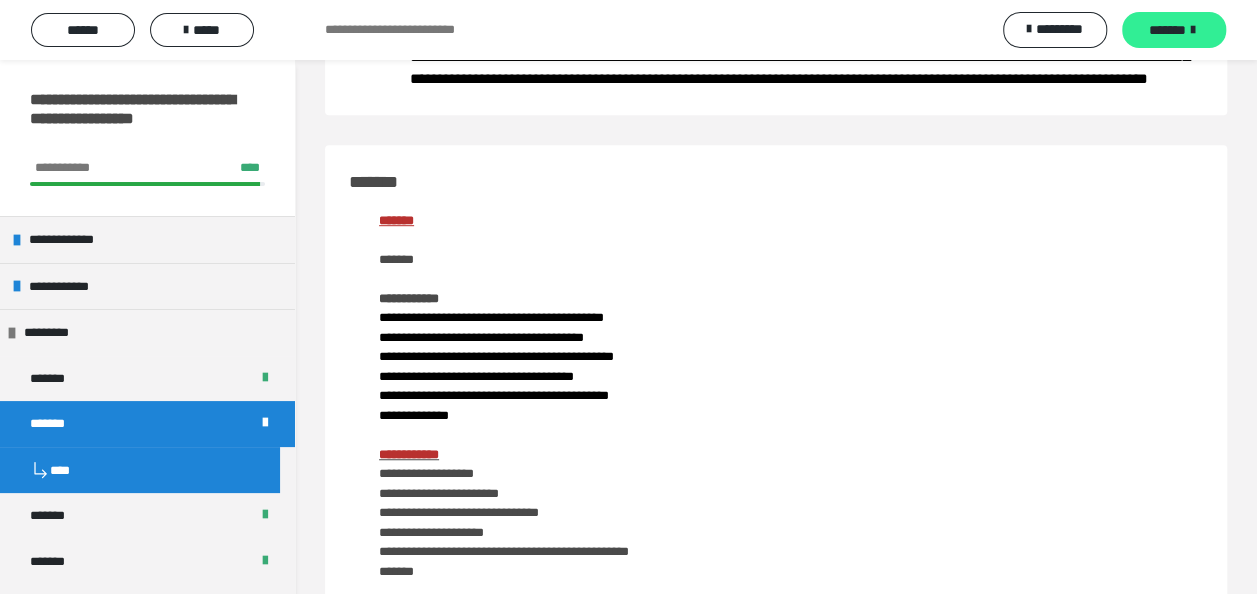 scroll, scrollTop: 501, scrollLeft: 0, axis: vertical 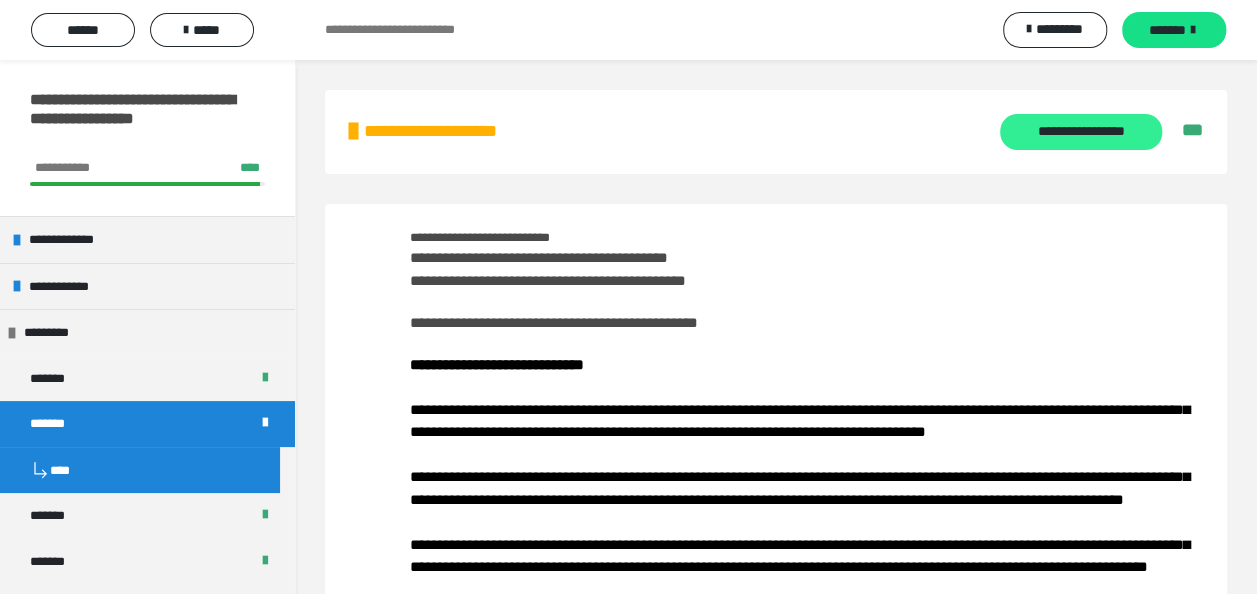 click on "**********" at bounding box center [1080, 132] 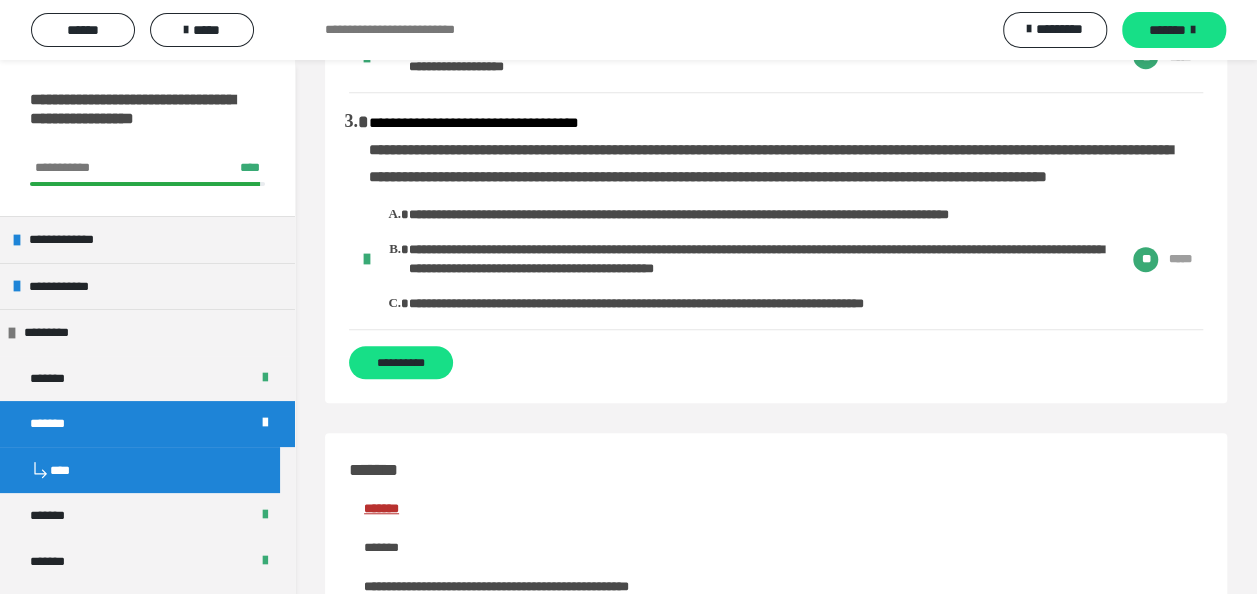 scroll, scrollTop: 534, scrollLeft: 0, axis: vertical 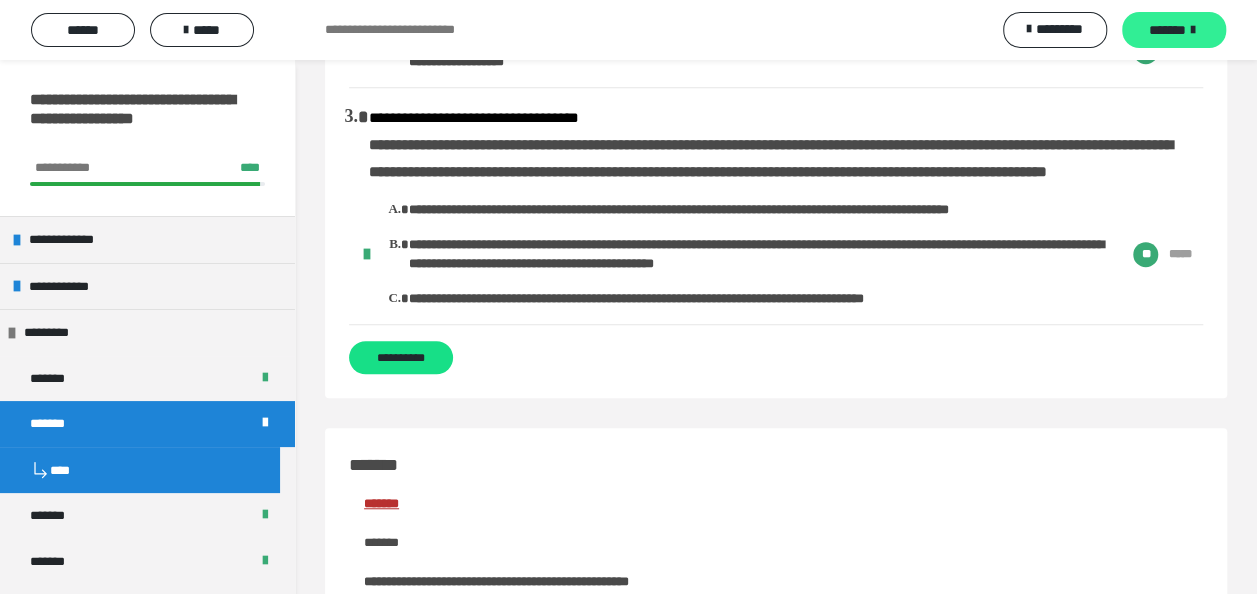 click on "*******" at bounding box center [1174, 30] 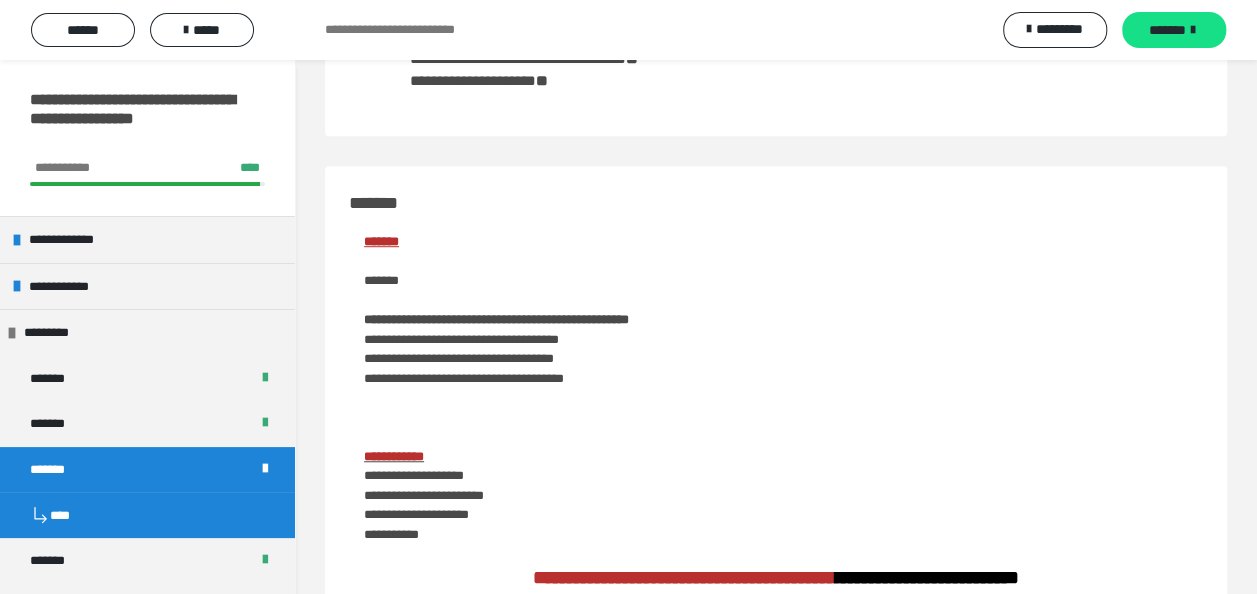 scroll, scrollTop: 246, scrollLeft: 0, axis: vertical 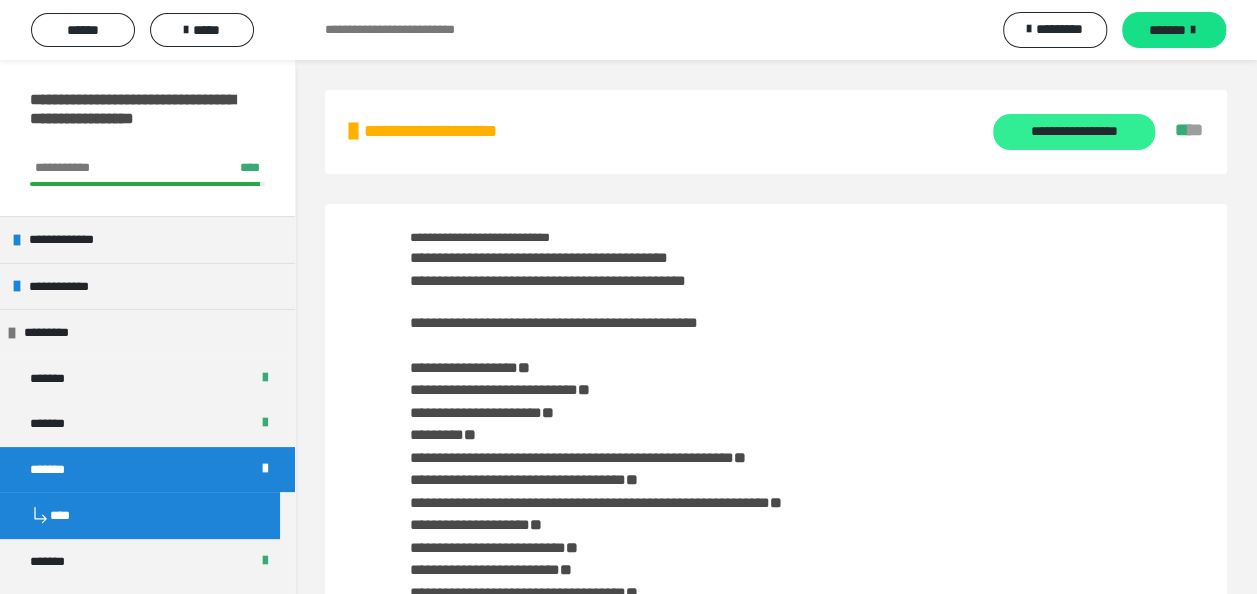 click on "**********" at bounding box center [1073, 132] 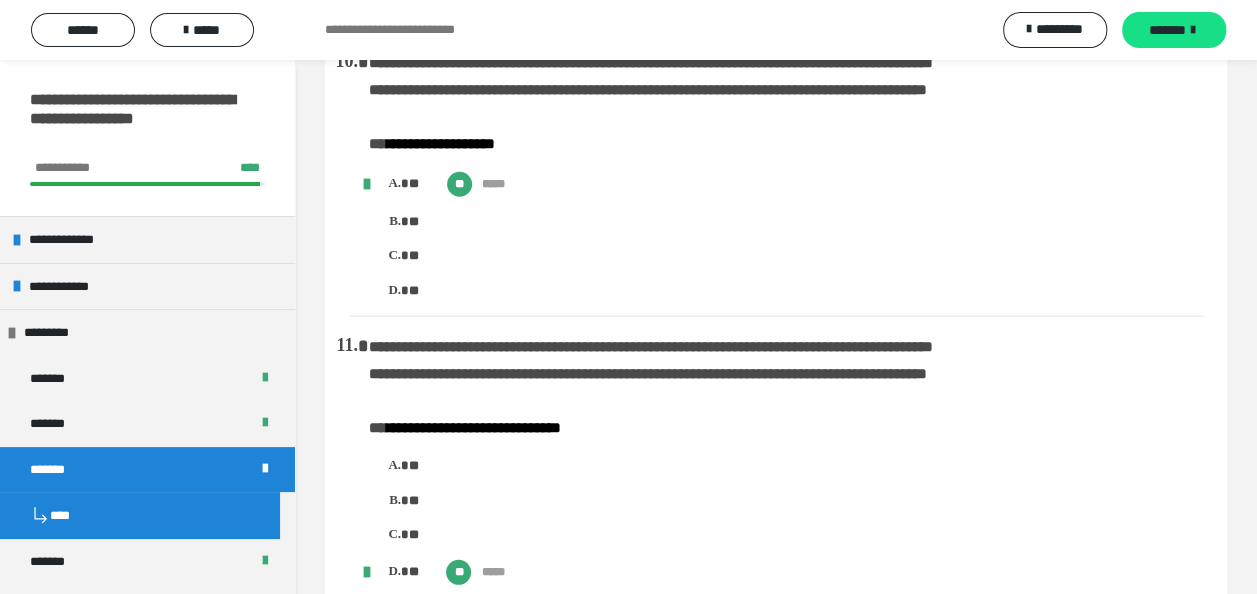 scroll, scrollTop: 2673, scrollLeft: 0, axis: vertical 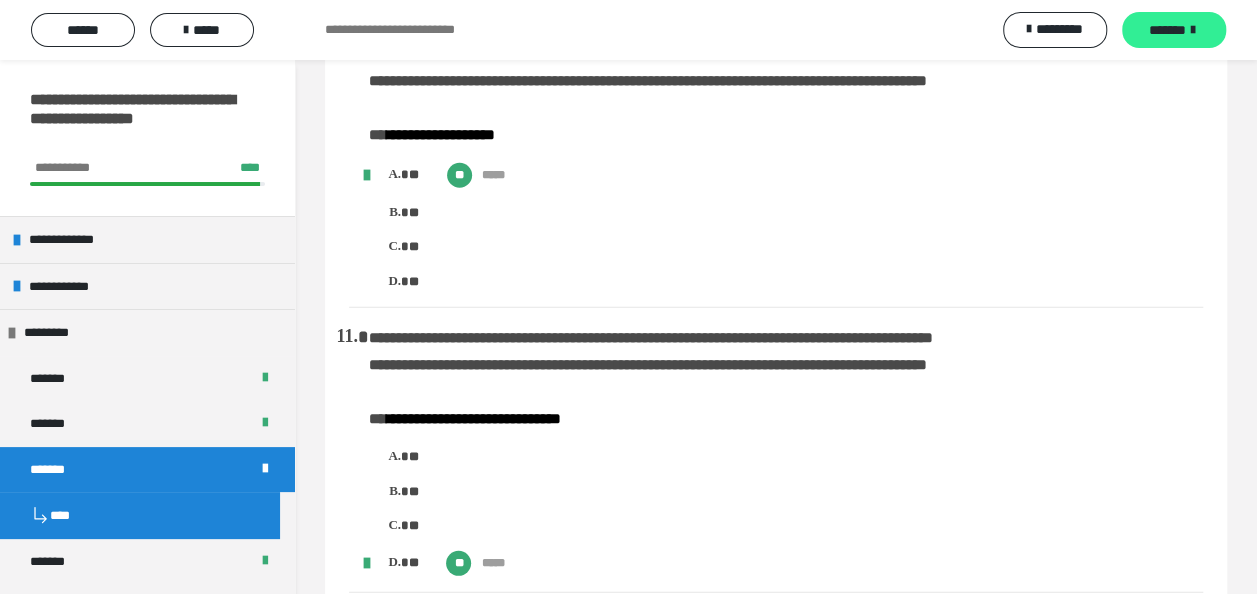 click on "*******" at bounding box center (1174, 30) 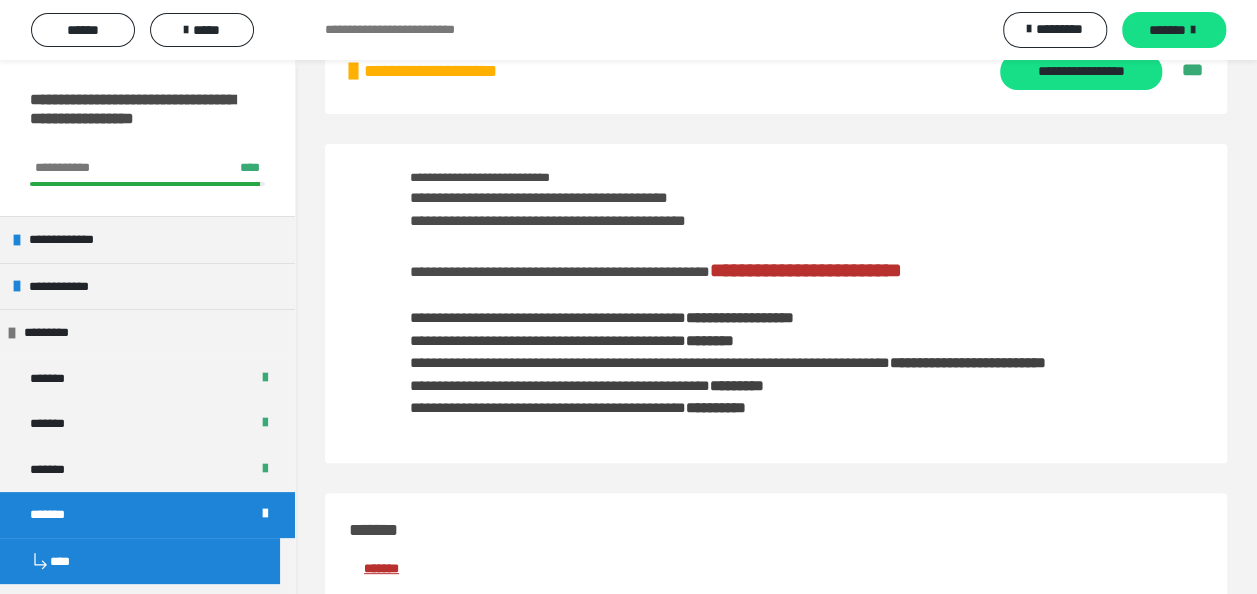 scroll, scrollTop: 0, scrollLeft: 0, axis: both 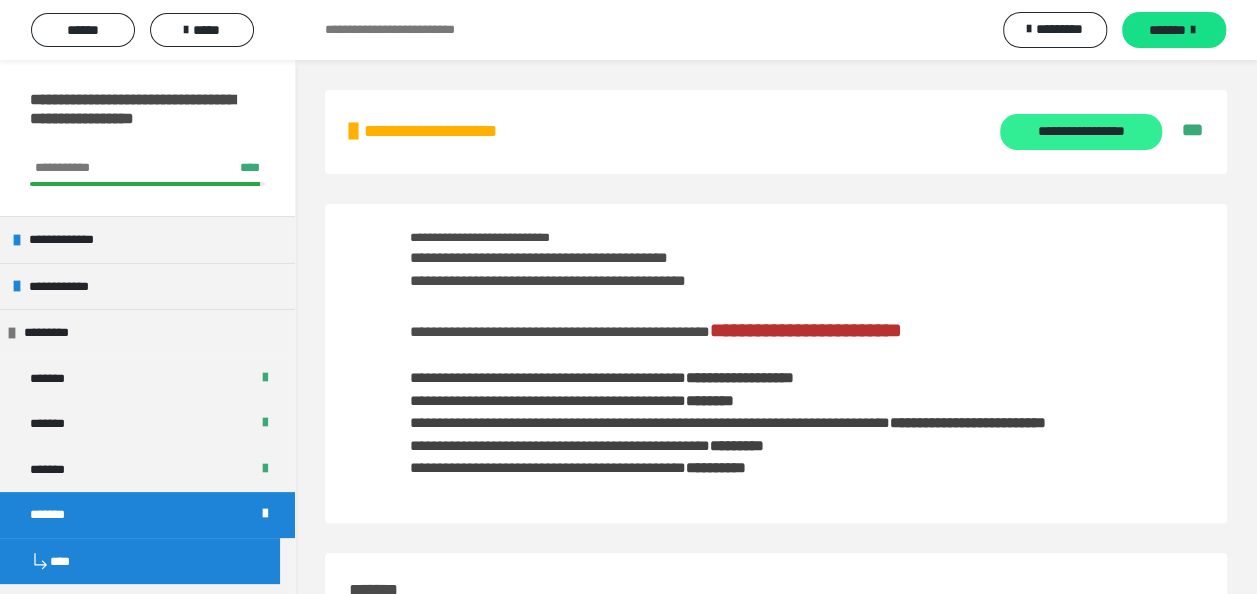 click on "**********" at bounding box center [1080, 132] 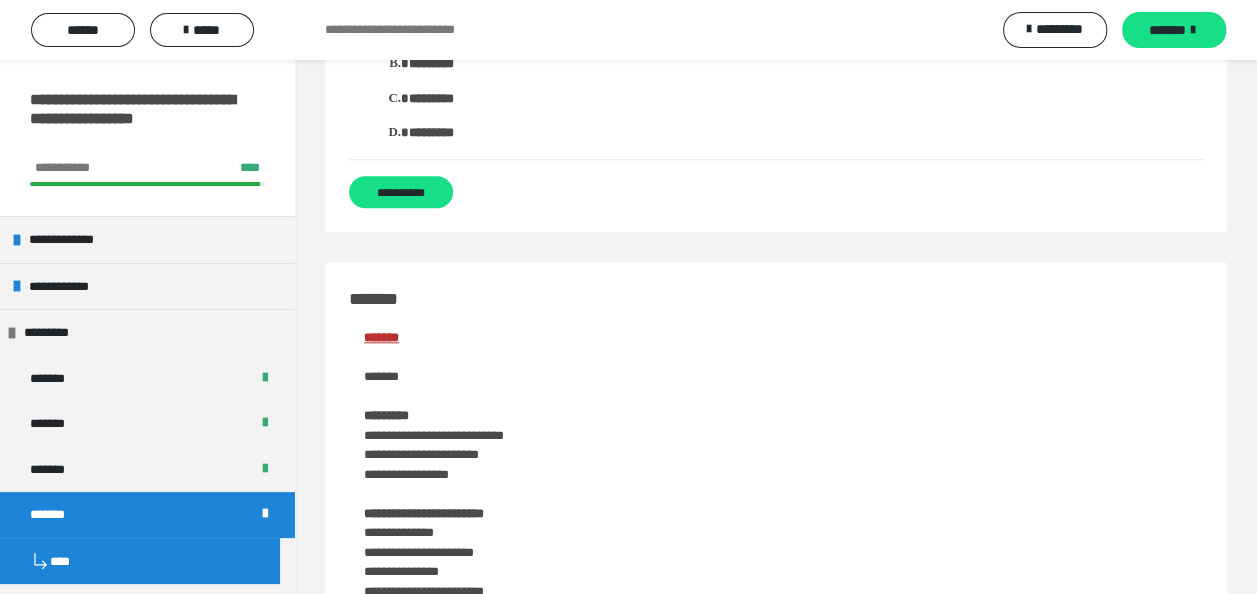 scroll, scrollTop: 833, scrollLeft: 0, axis: vertical 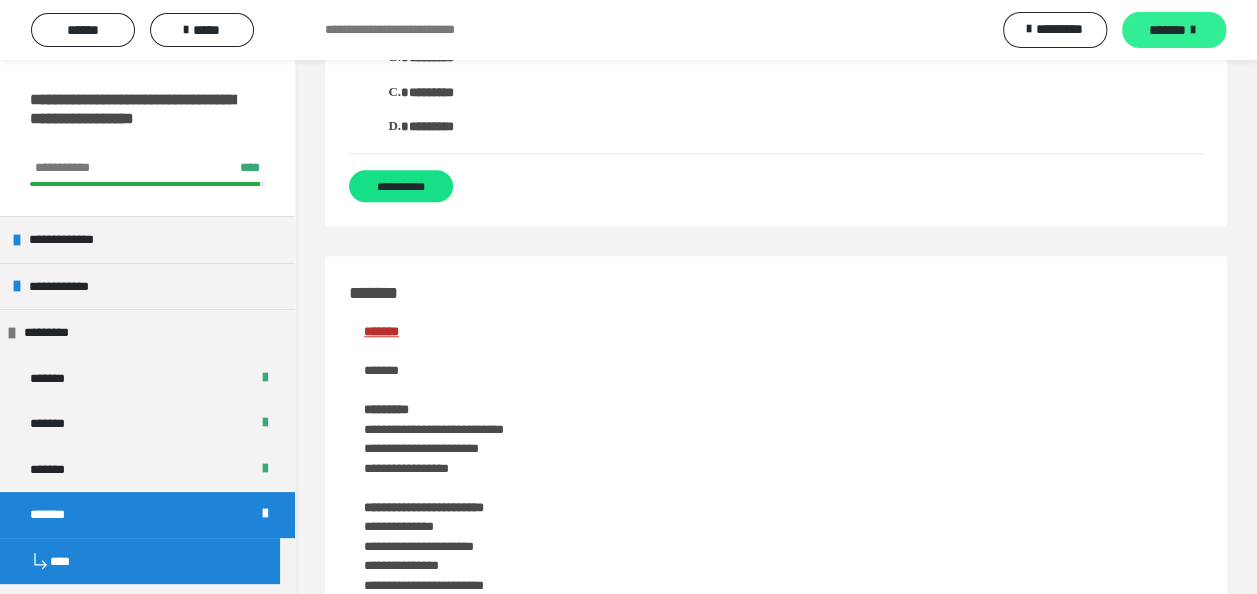 click on "*******" at bounding box center (1167, 30) 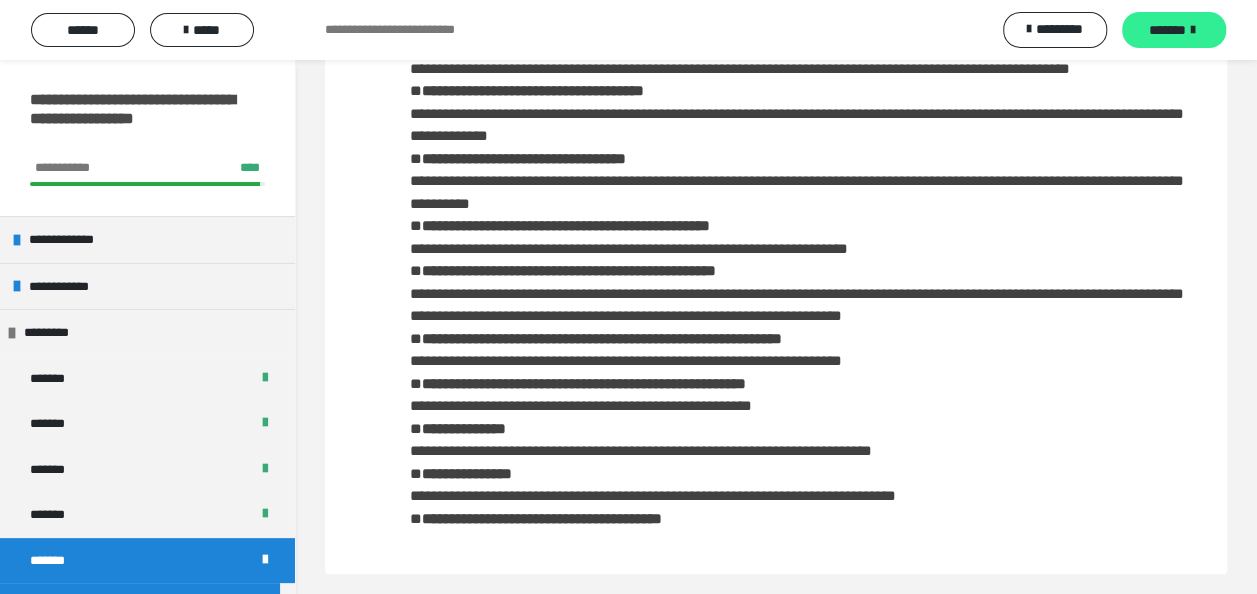 scroll, scrollTop: 648, scrollLeft: 0, axis: vertical 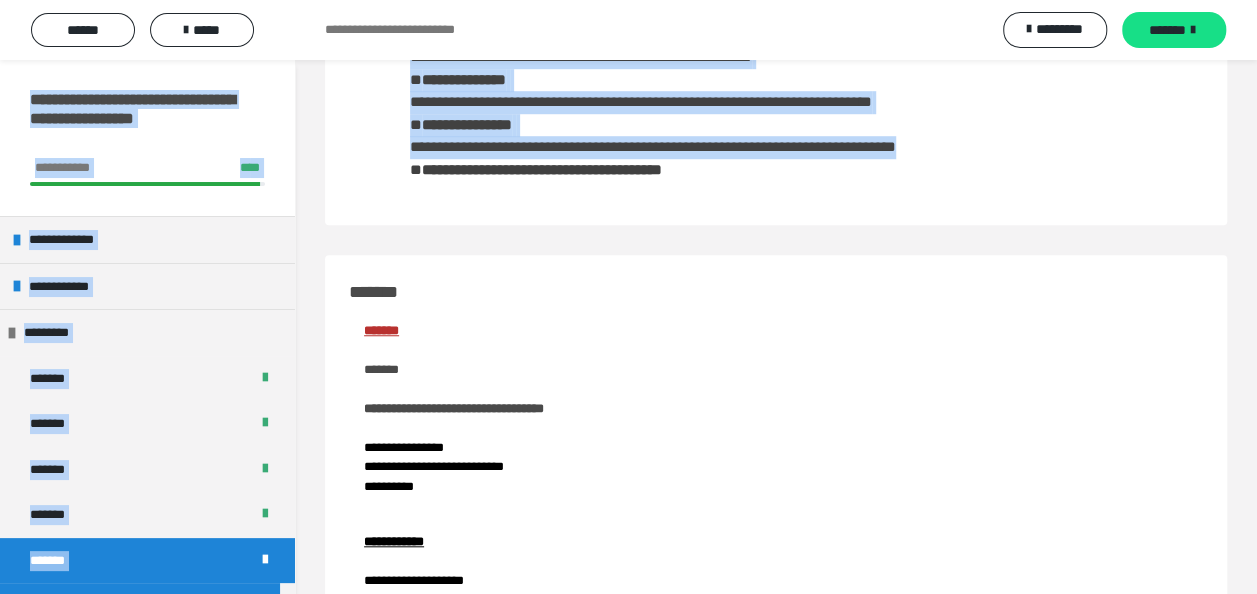 drag, startPoint x: 1255, startPoint y: 155, endPoint x: 1247, endPoint y: 16, distance: 139.23003 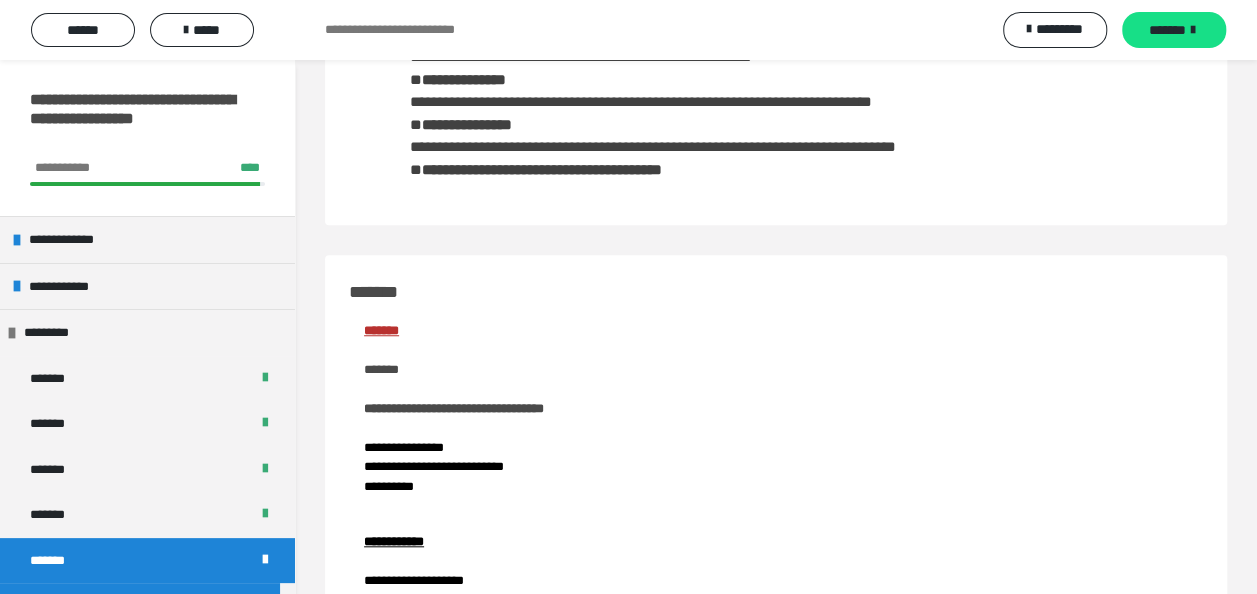 drag, startPoint x: 1247, startPoint y: 16, endPoint x: 1206, endPoint y: 252, distance: 239.53497 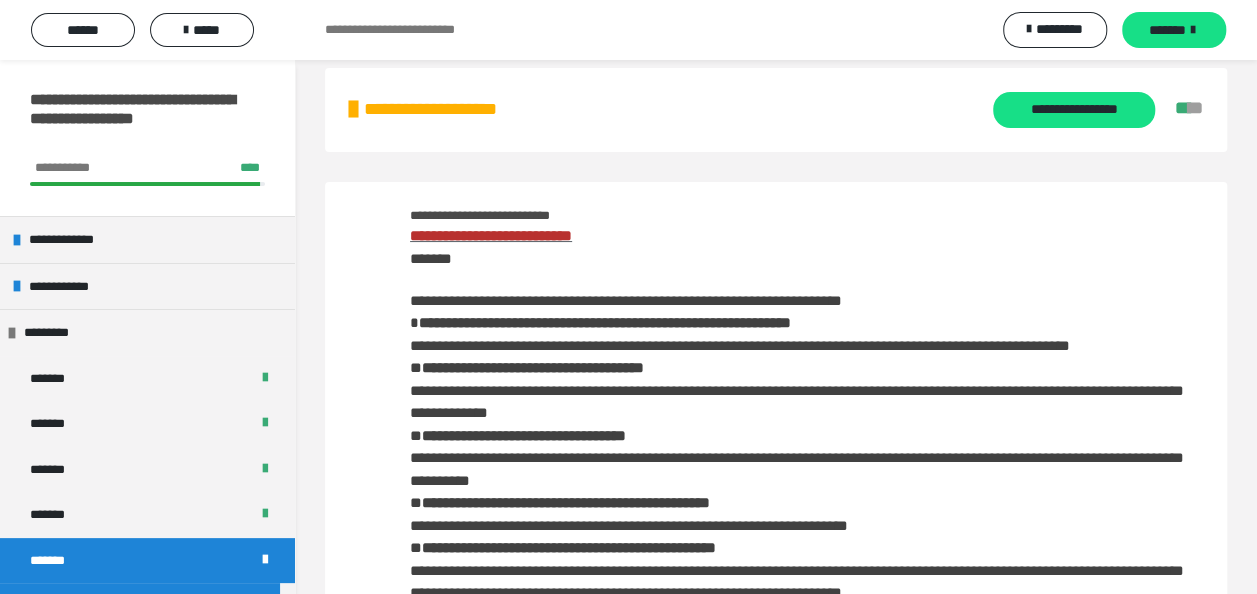 scroll, scrollTop: 0, scrollLeft: 0, axis: both 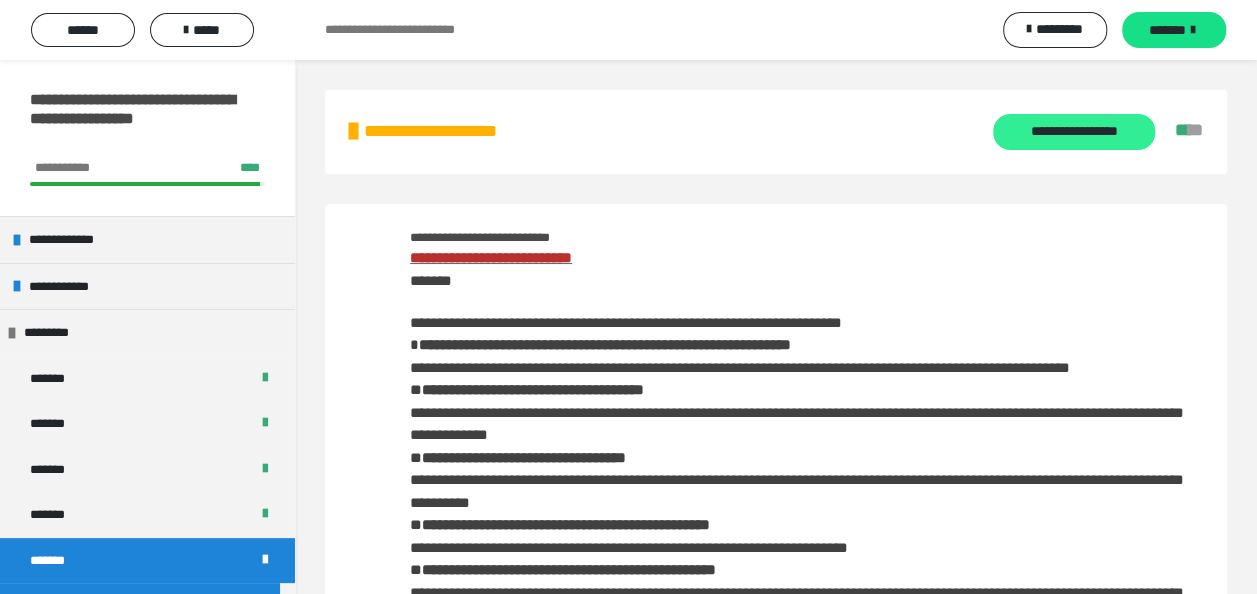click on "**********" at bounding box center [1073, 132] 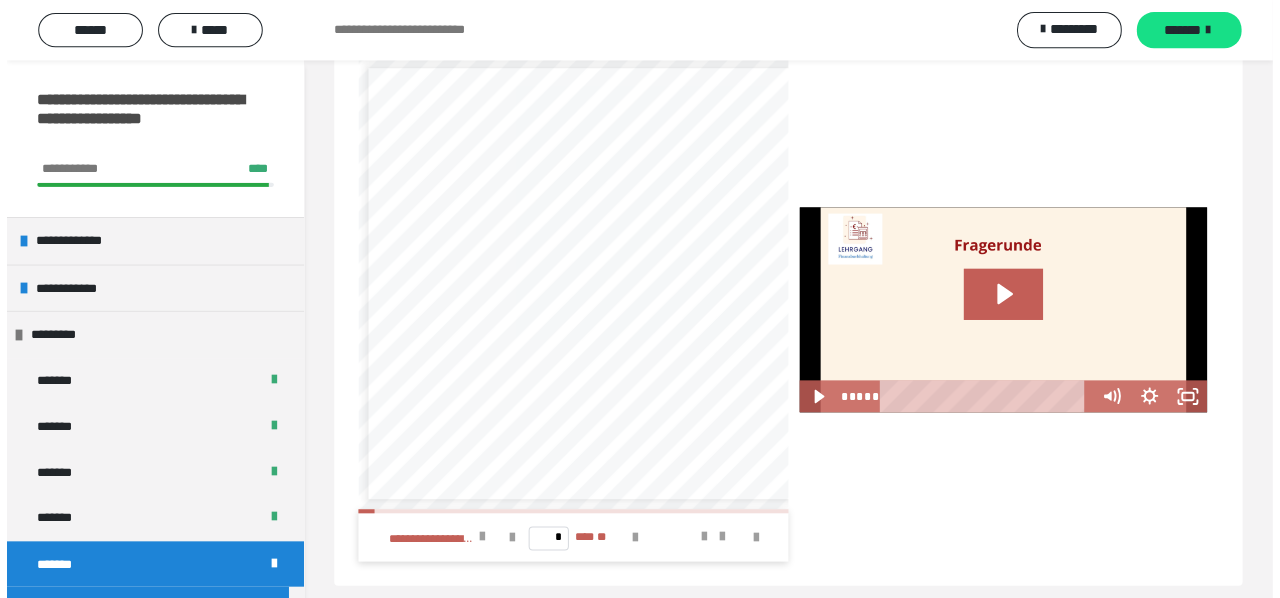 scroll, scrollTop: 4967, scrollLeft: 0, axis: vertical 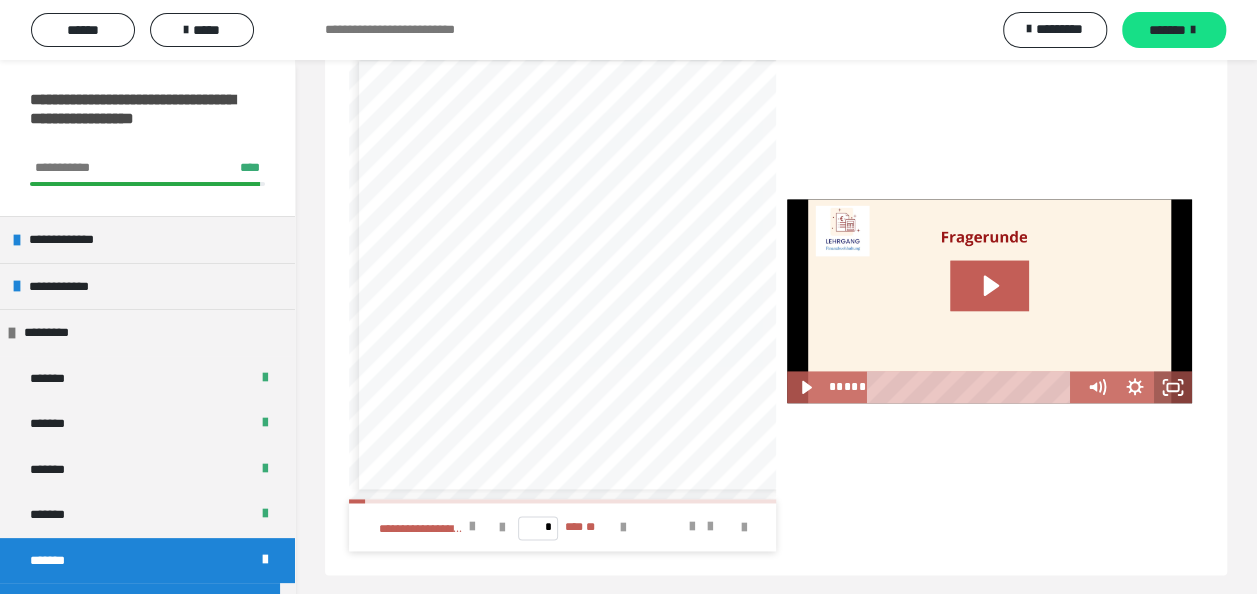 click 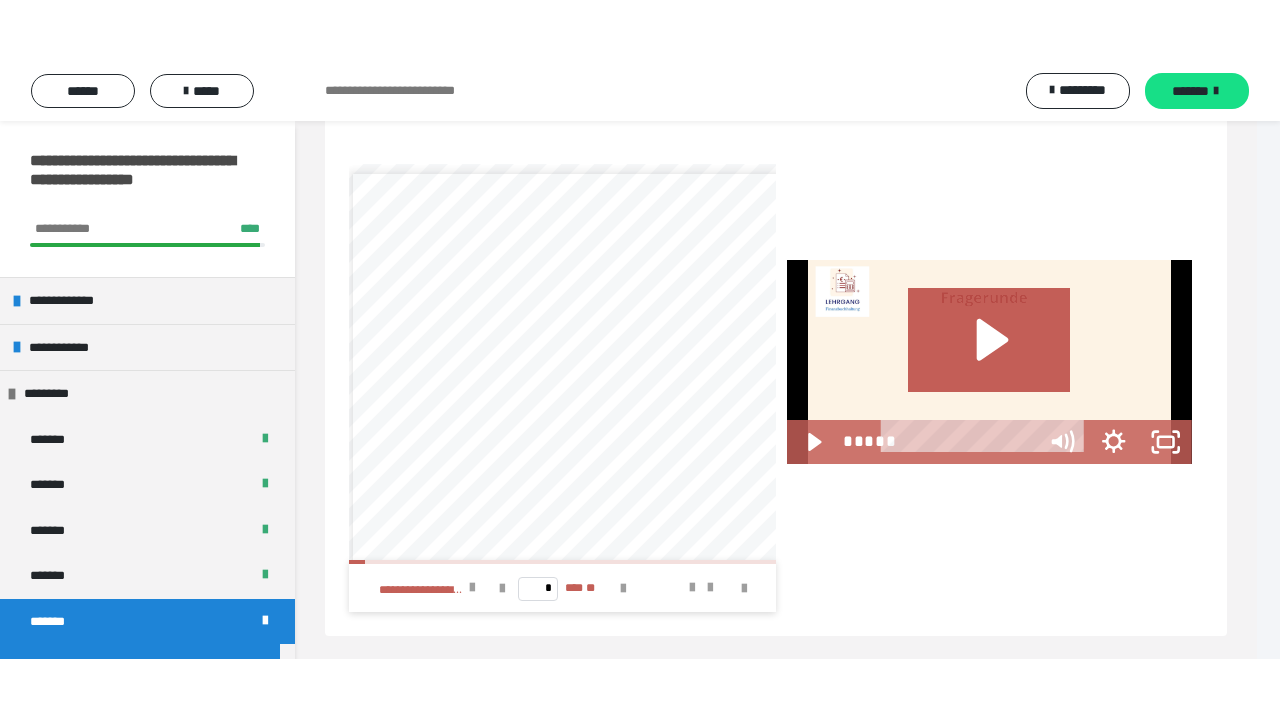 scroll, scrollTop: 4940, scrollLeft: 0, axis: vertical 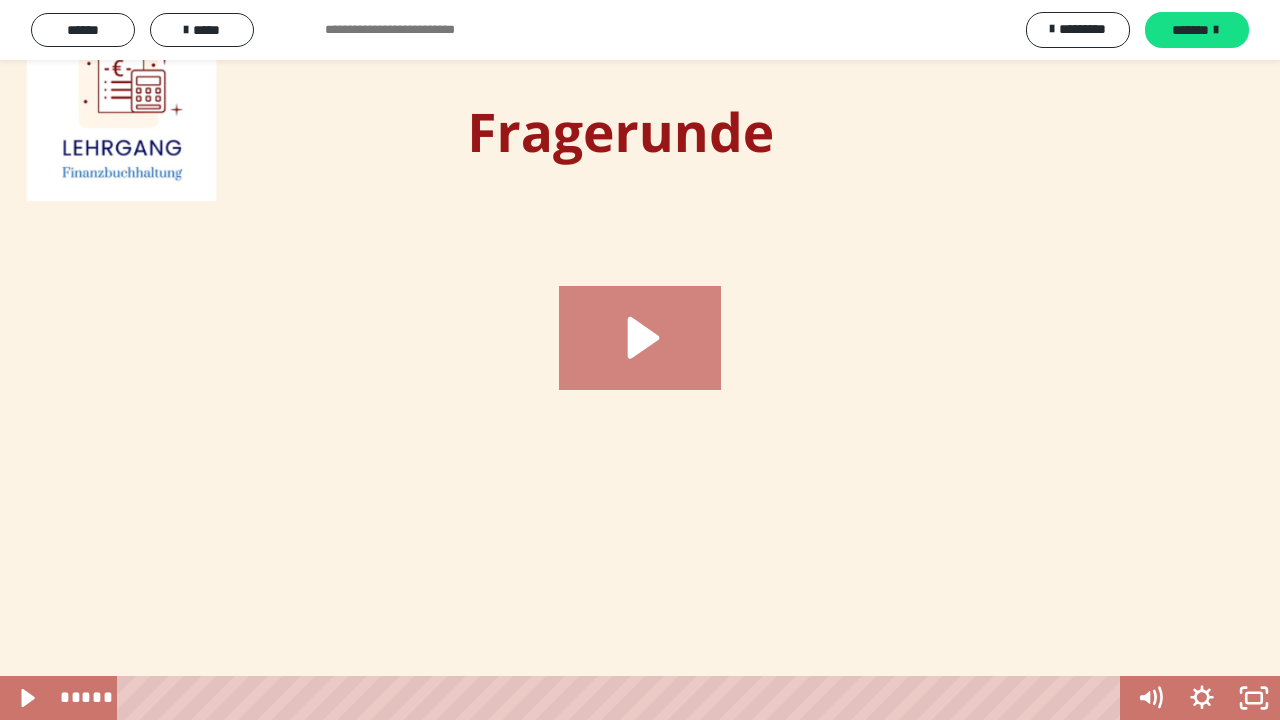 click 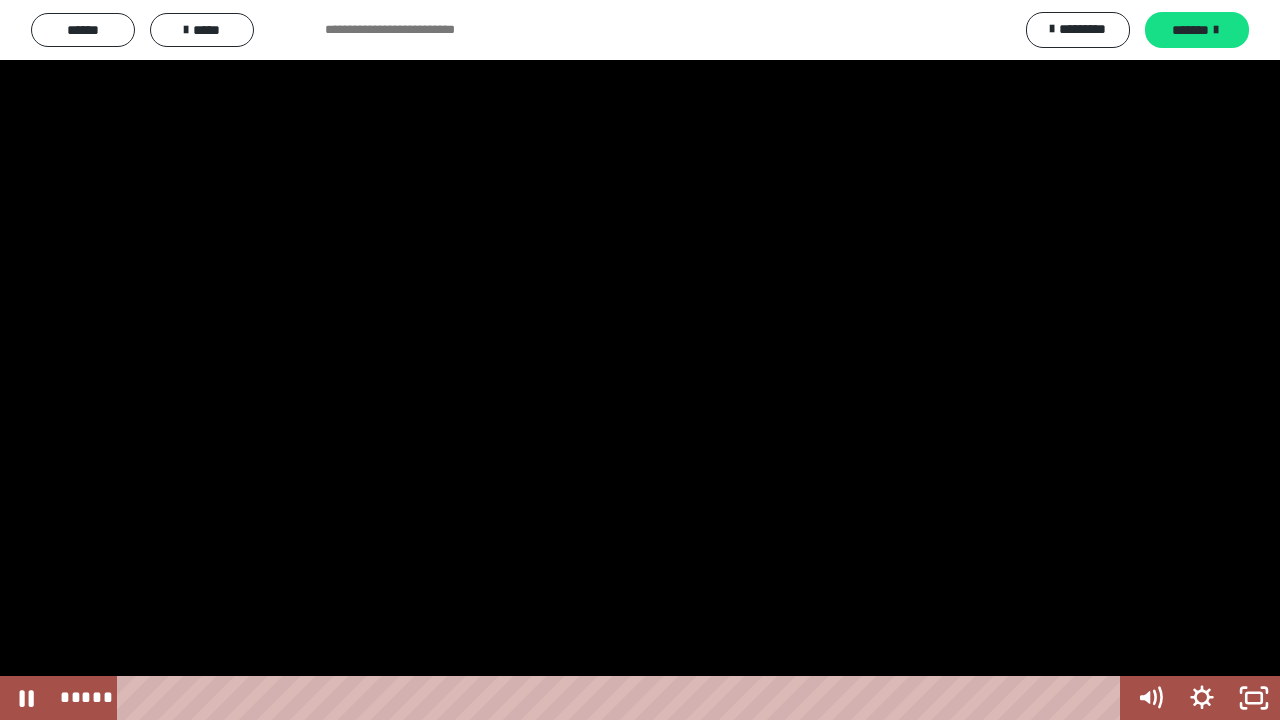click at bounding box center (640, 360) 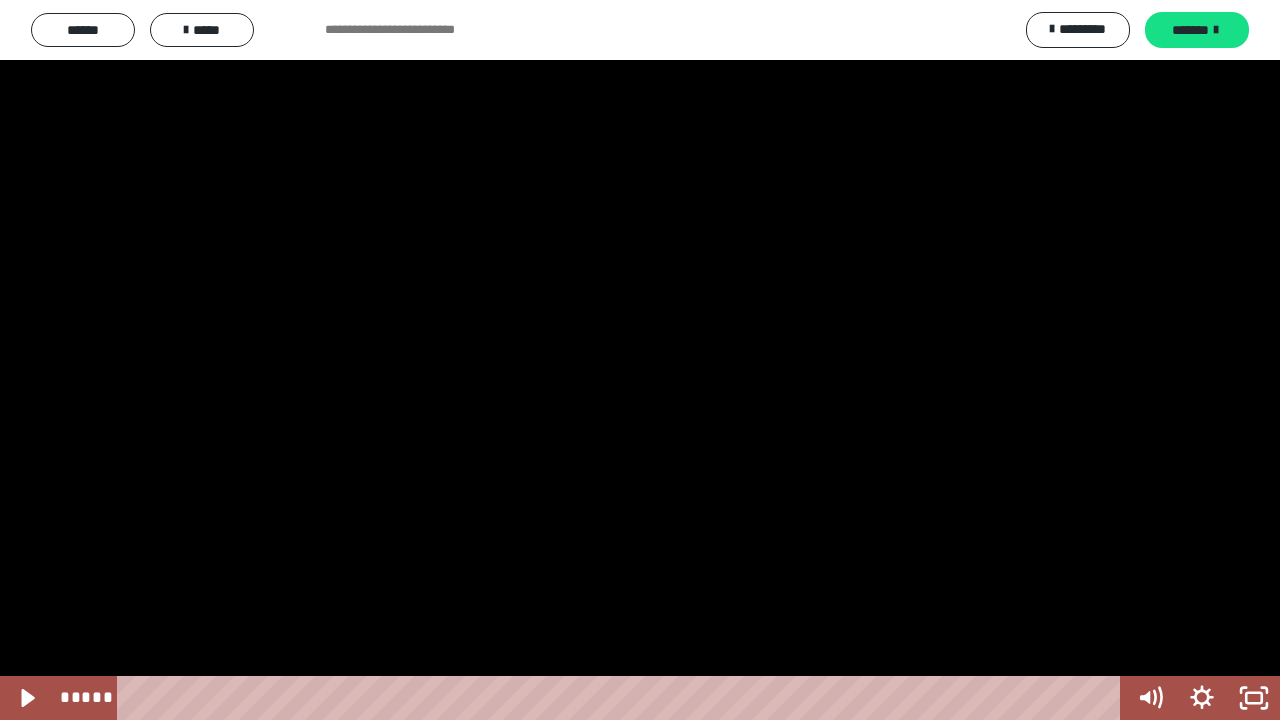 type 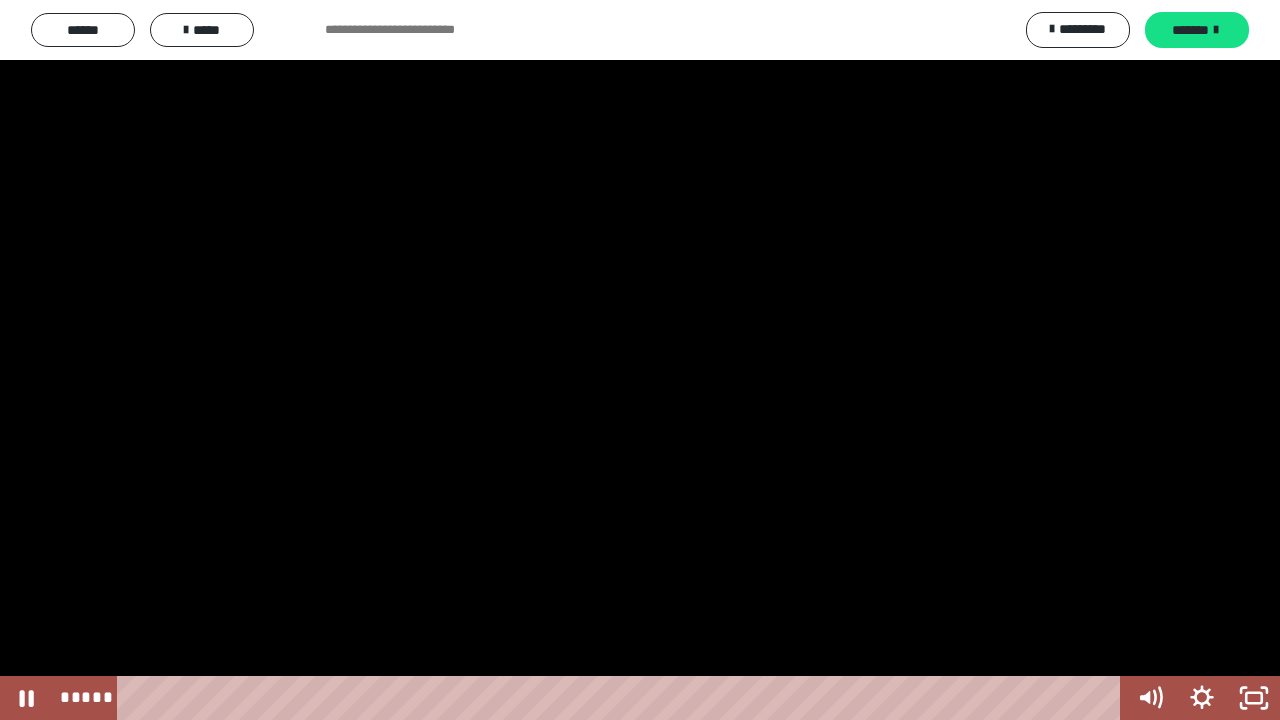 click at bounding box center (640, 360) 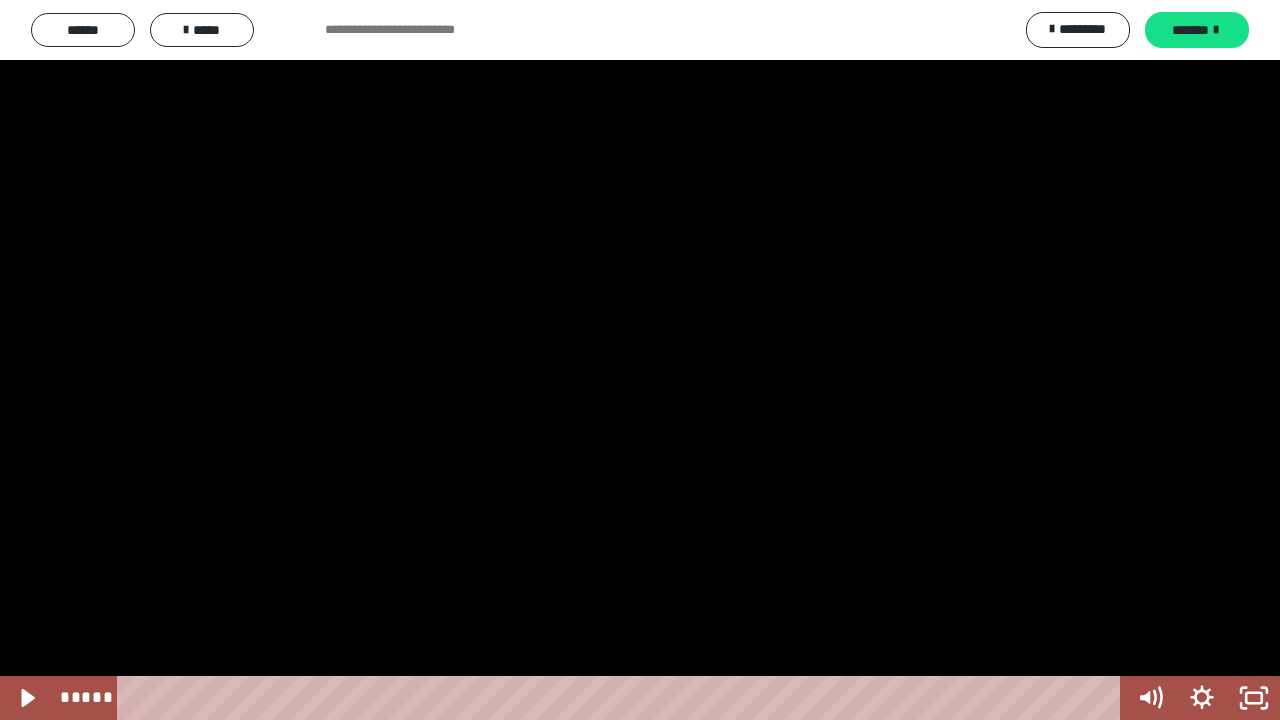 click at bounding box center [0, 0] 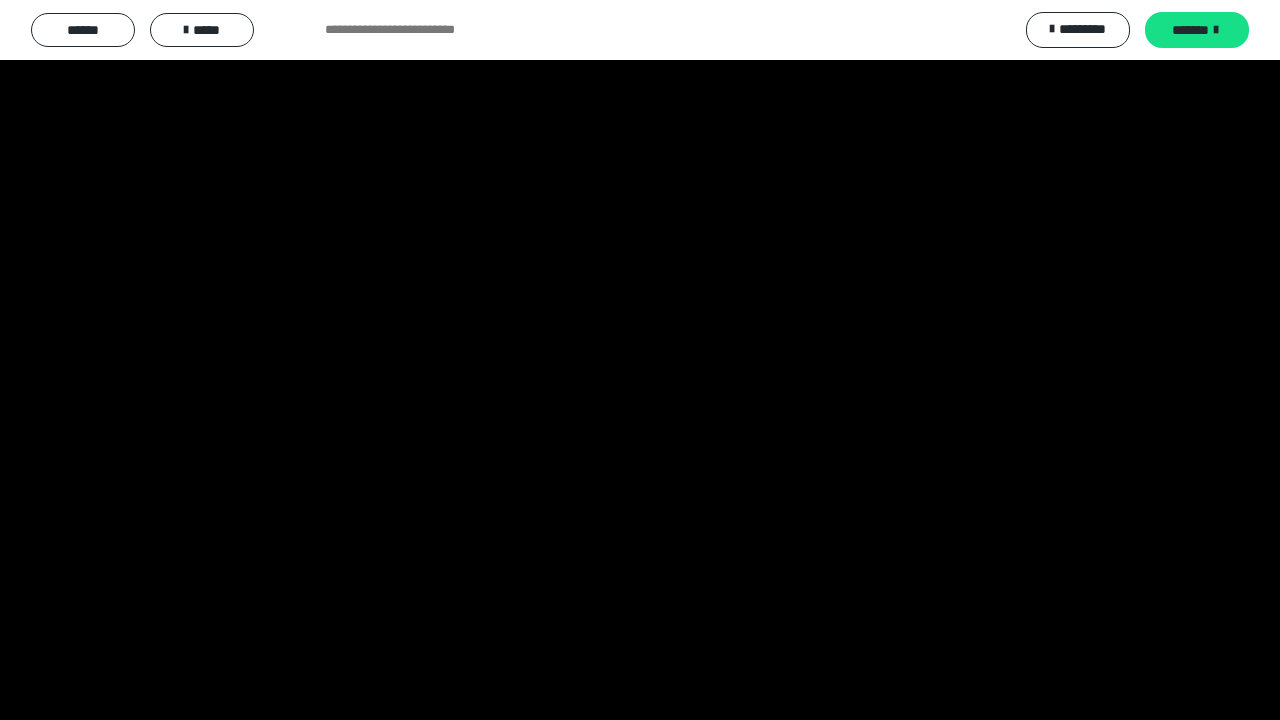 click at bounding box center [0, 0] 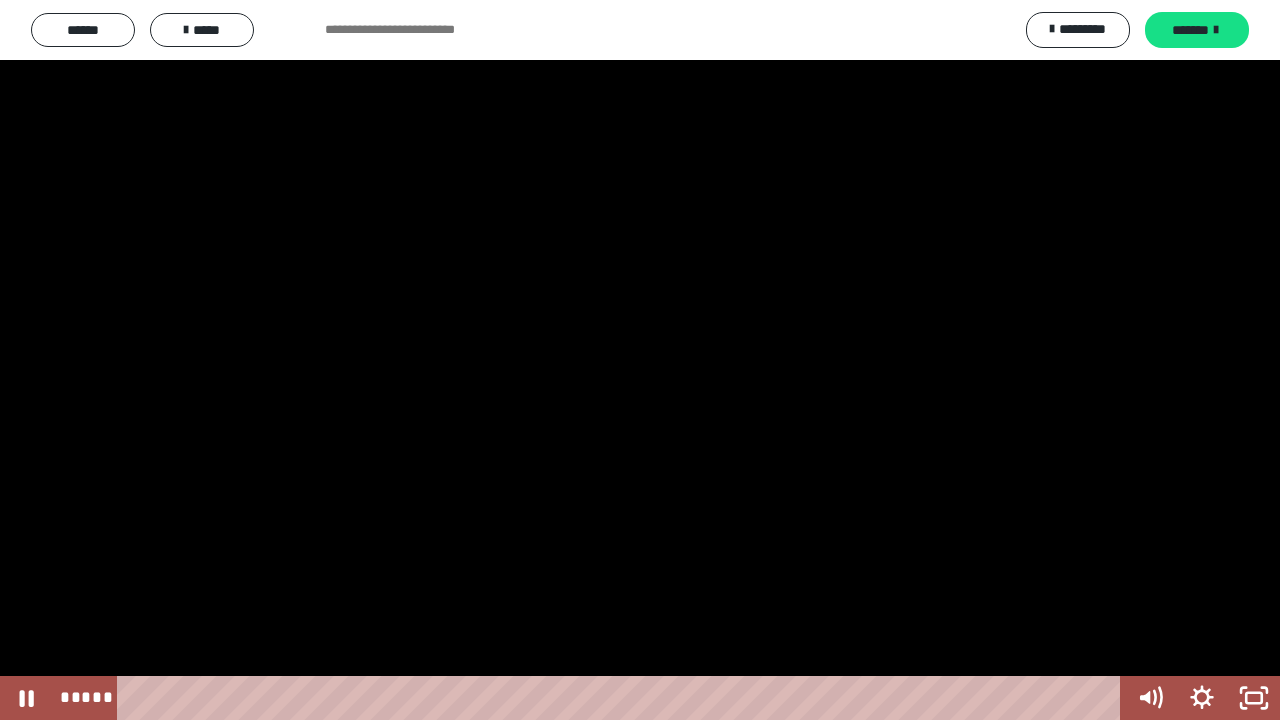 click at bounding box center (640, 360) 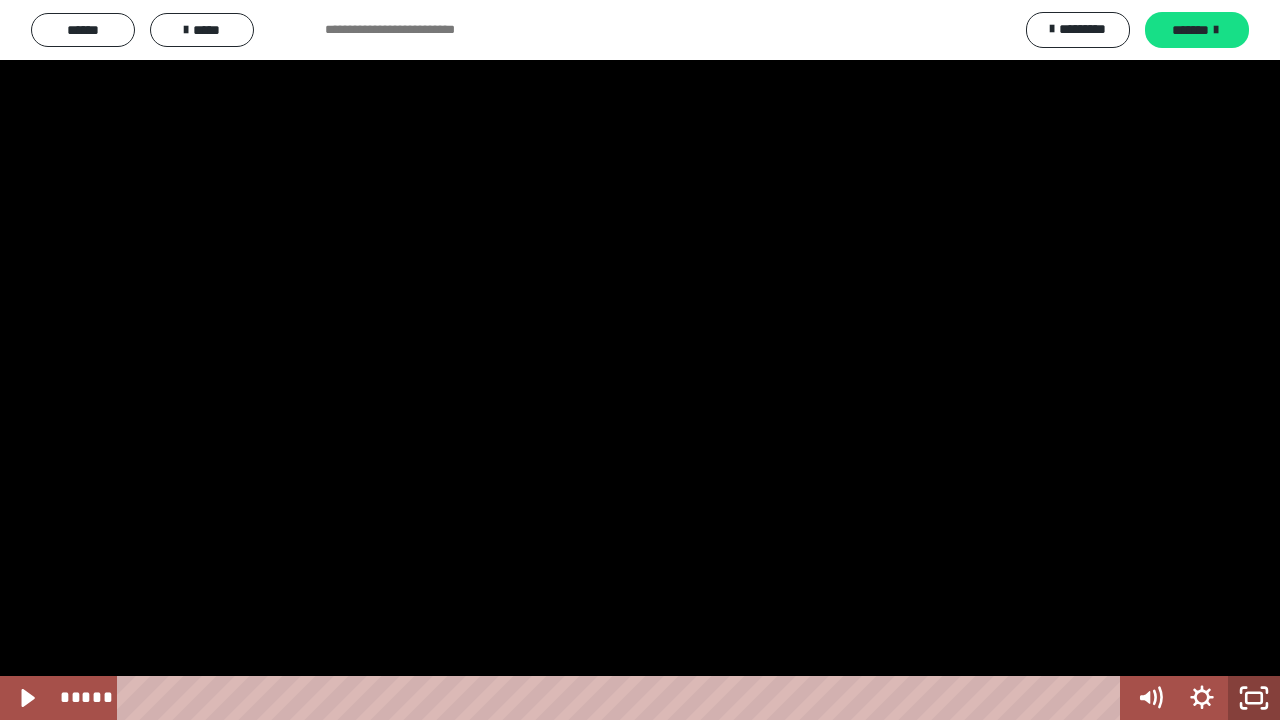 click 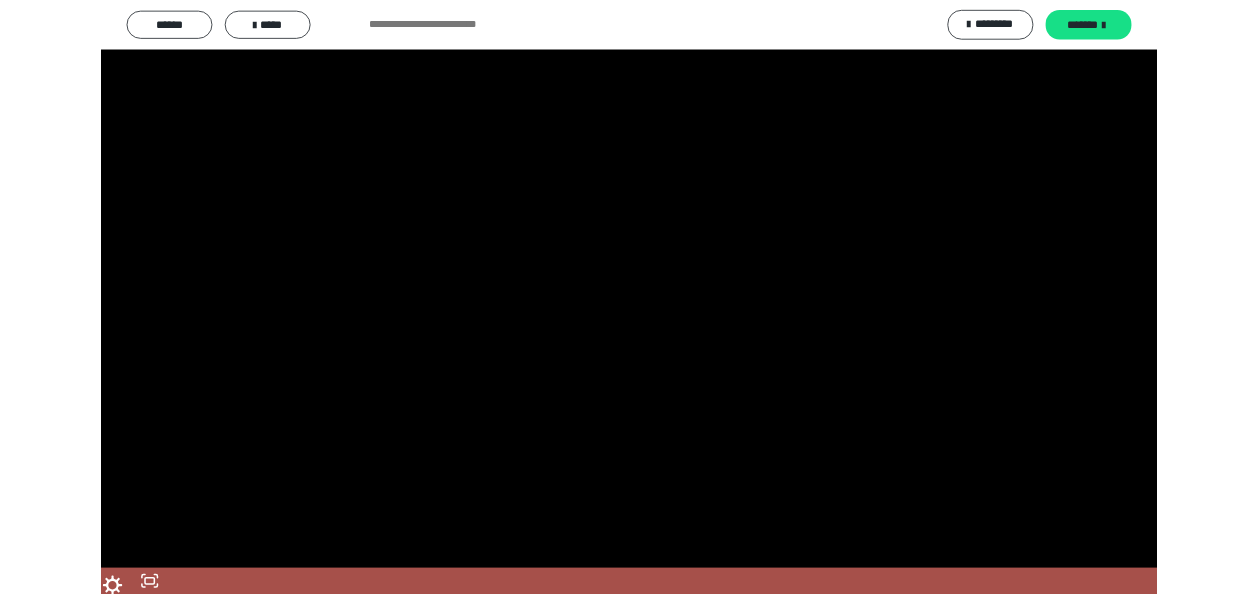 scroll, scrollTop: 4906, scrollLeft: 0, axis: vertical 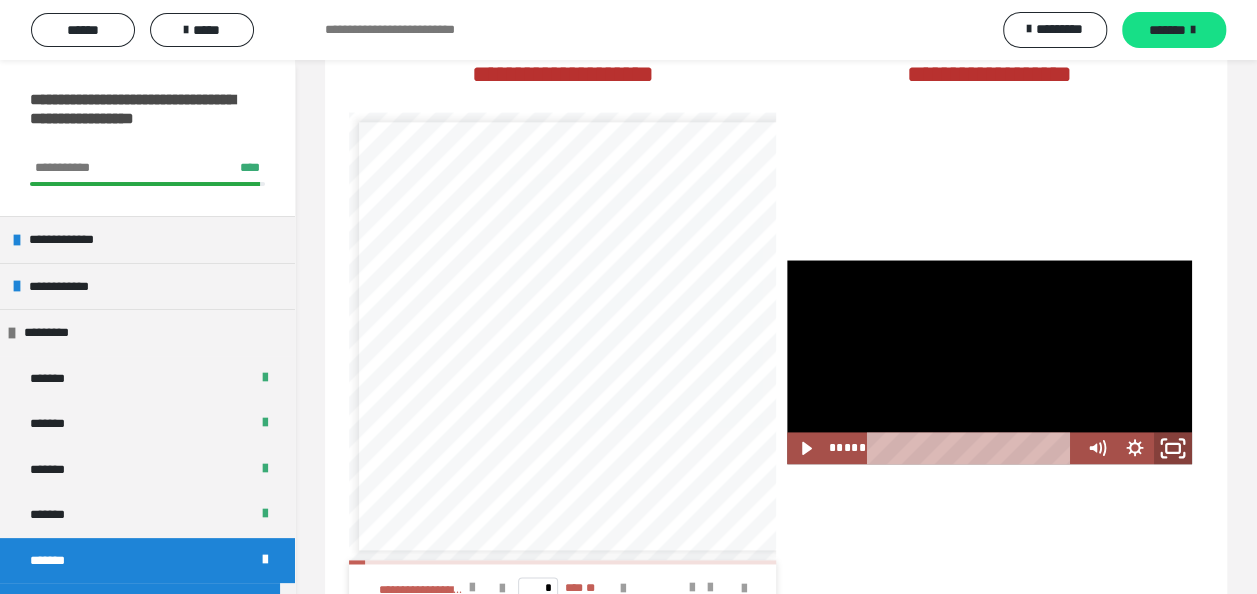 click 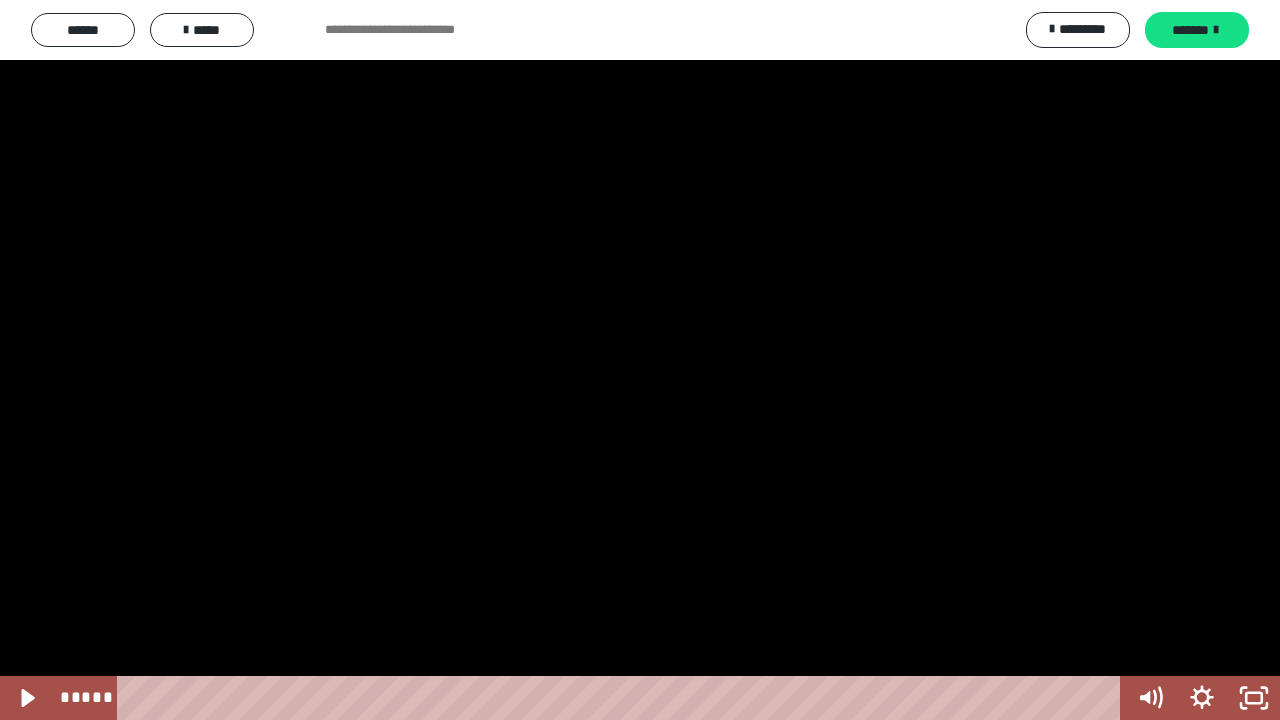 click at bounding box center [640, 360] 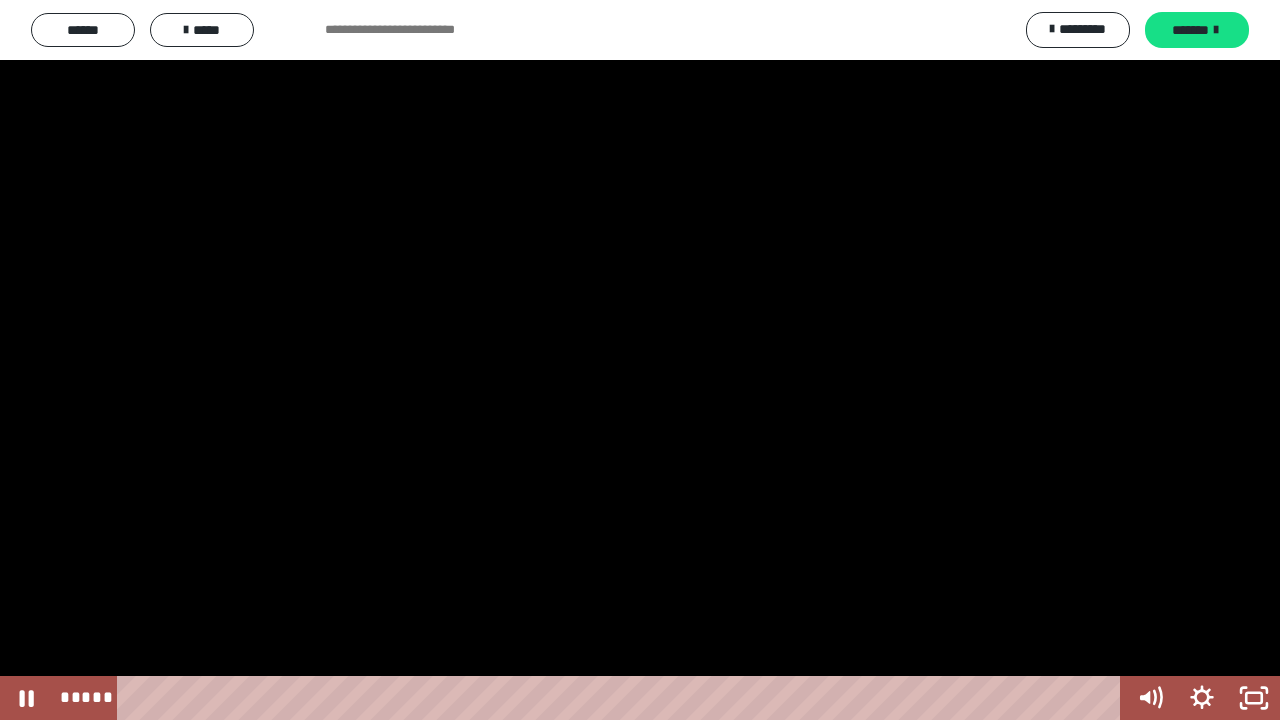 click at bounding box center (640, 360) 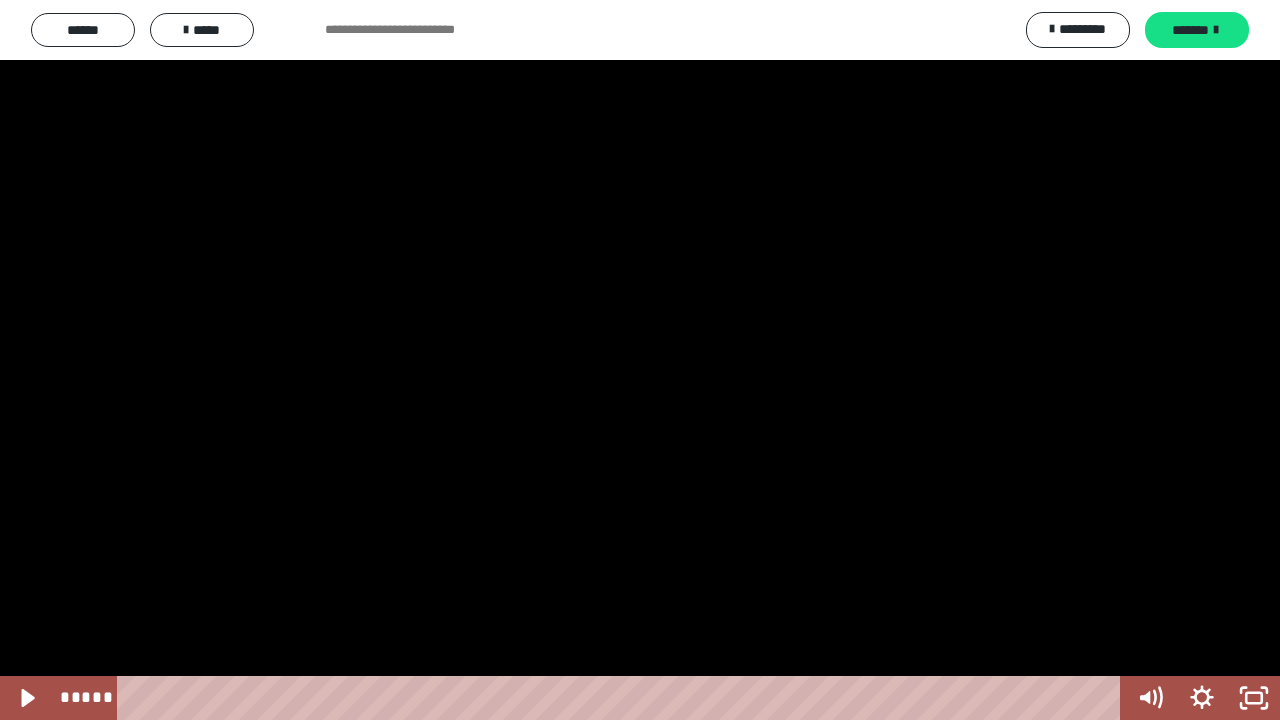 click at bounding box center [640, 360] 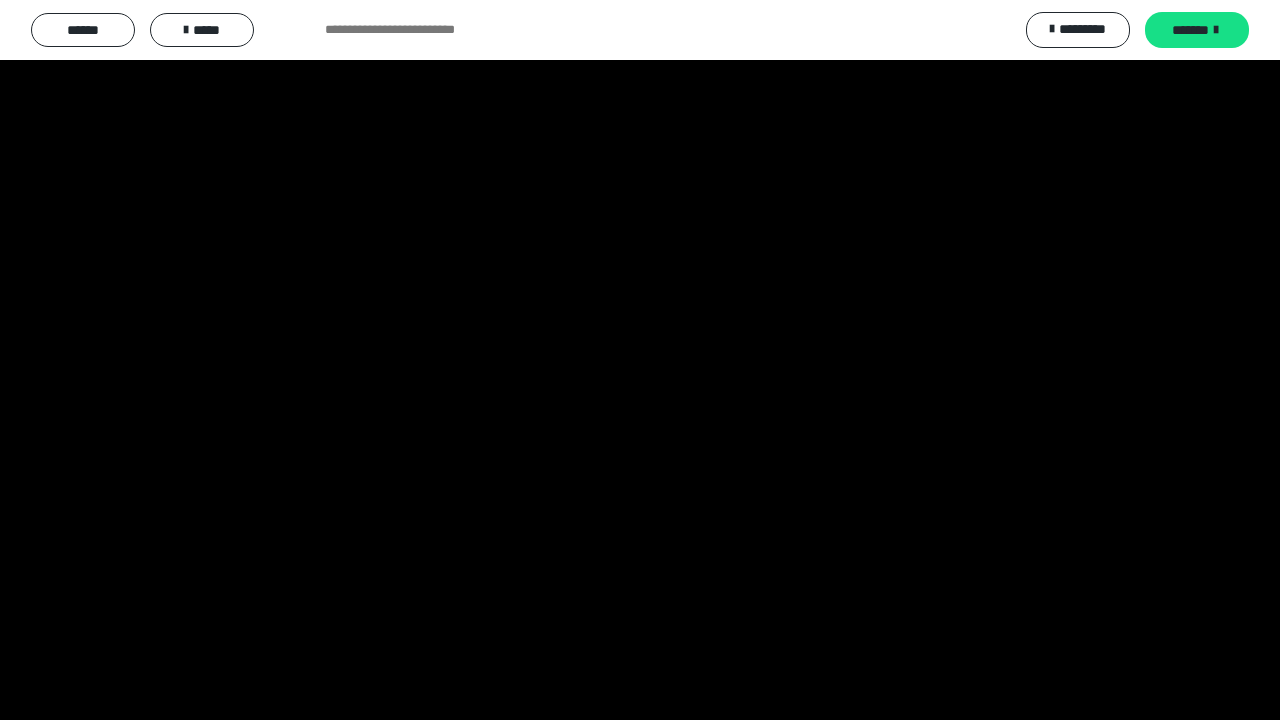 click at bounding box center (0, 0) 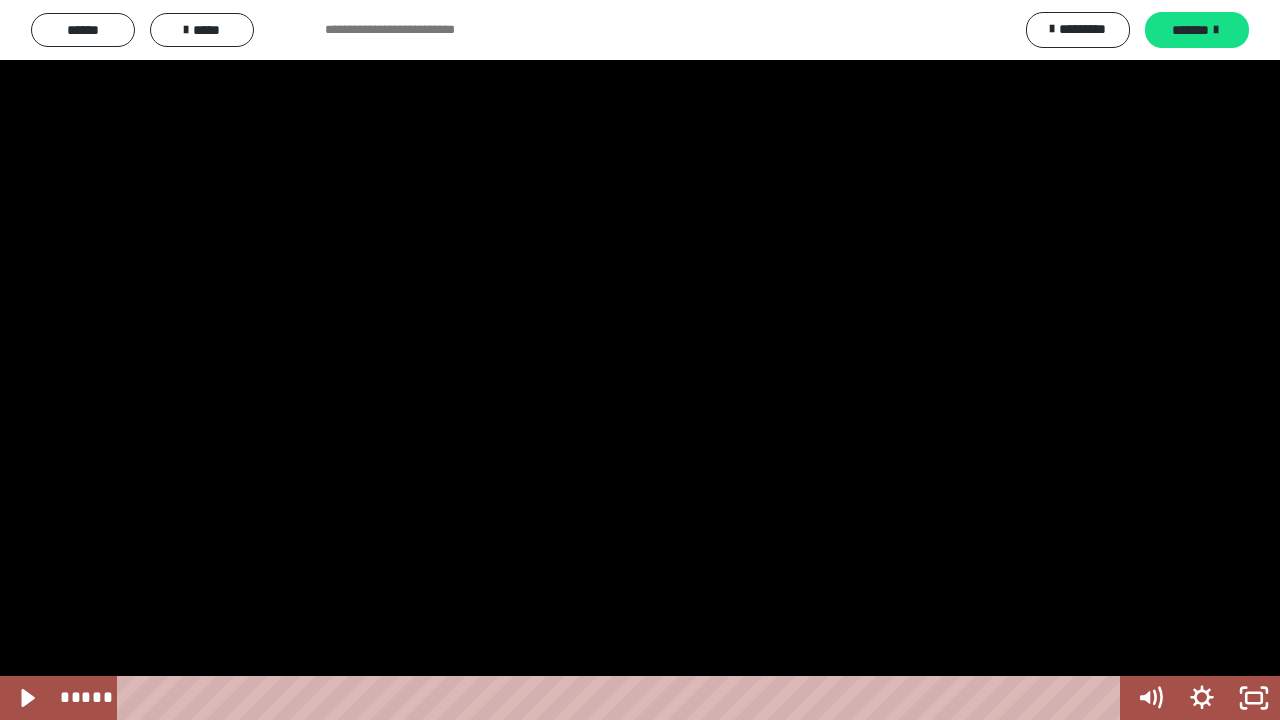click at bounding box center (640, 360) 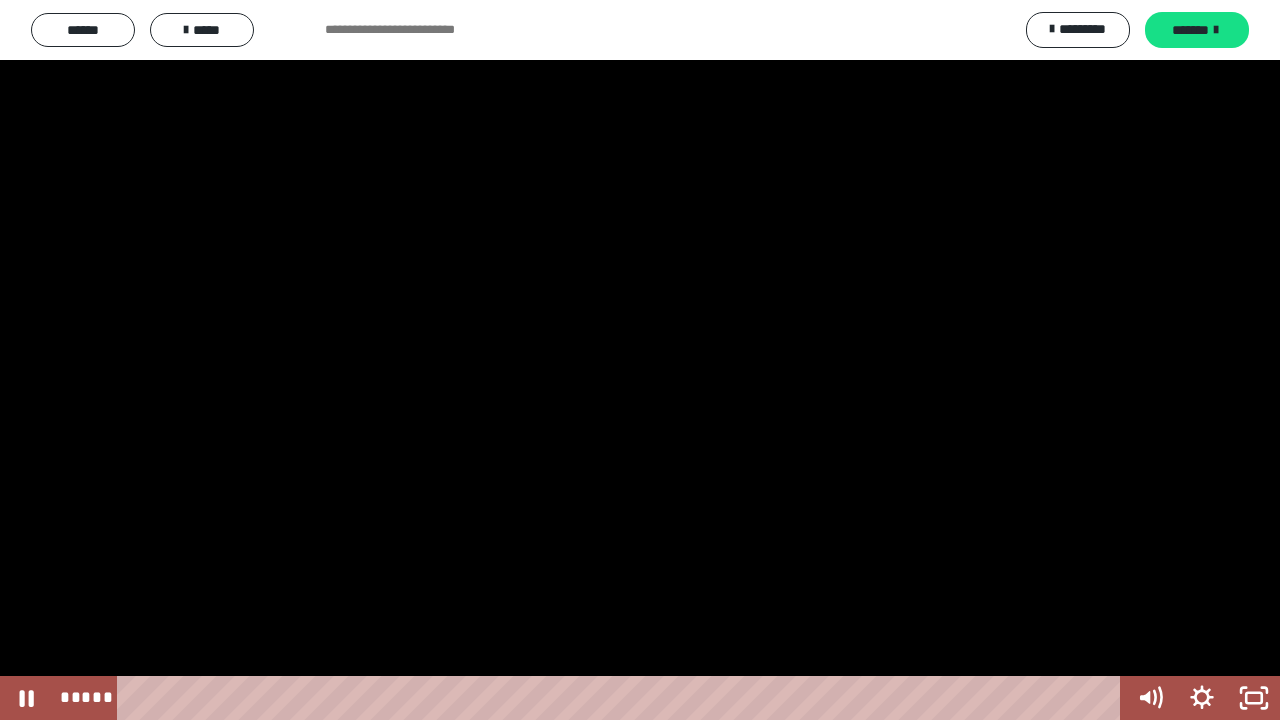 click at bounding box center [640, 360] 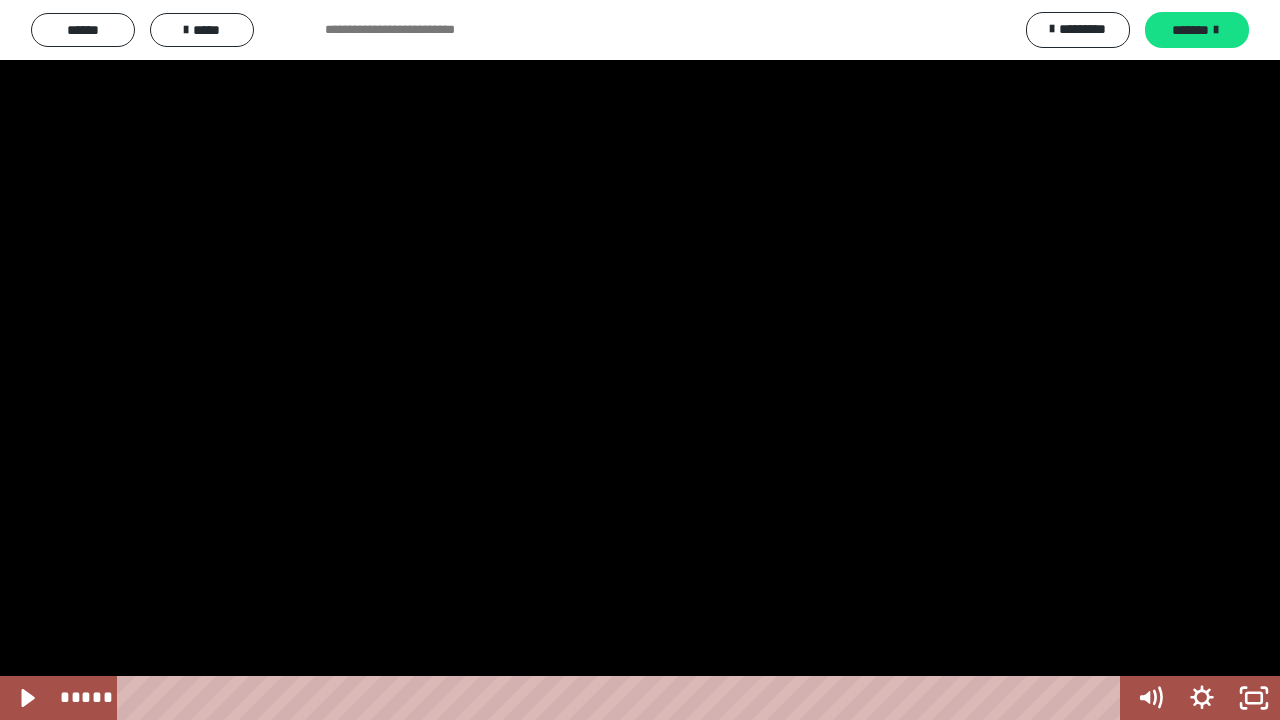 click at bounding box center (0, 0) 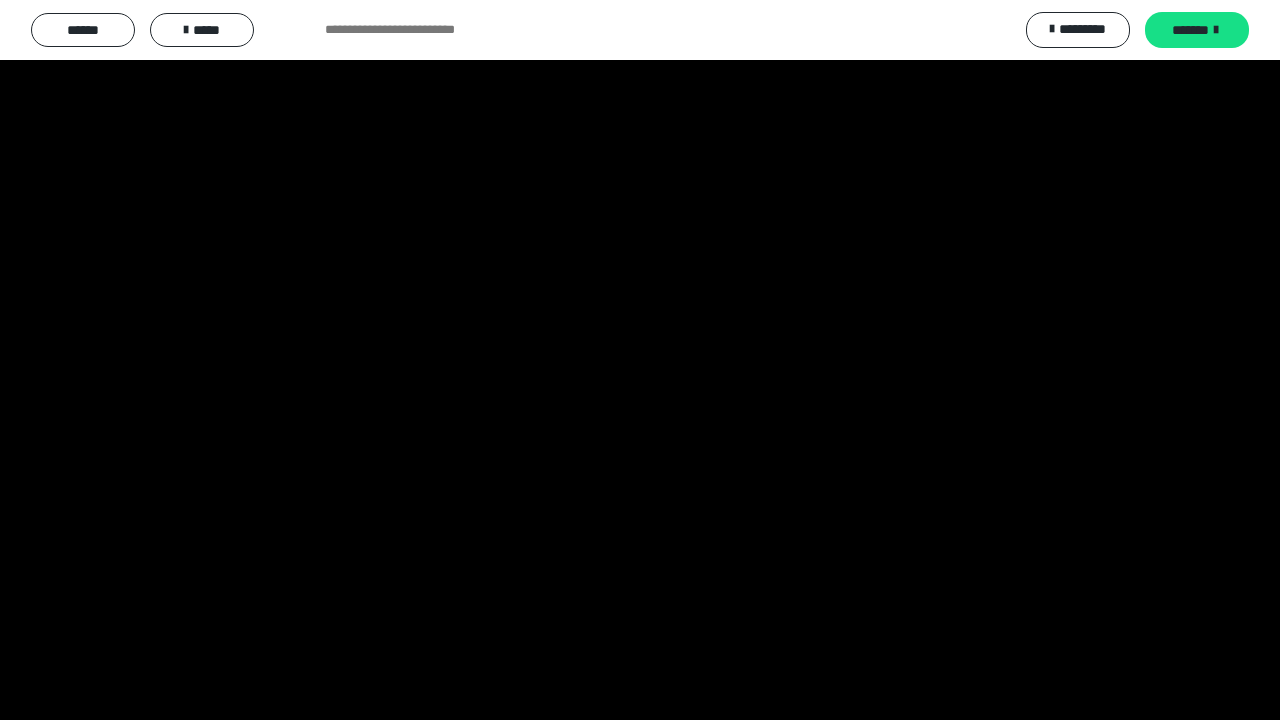 click at bounding box center (0, 0) 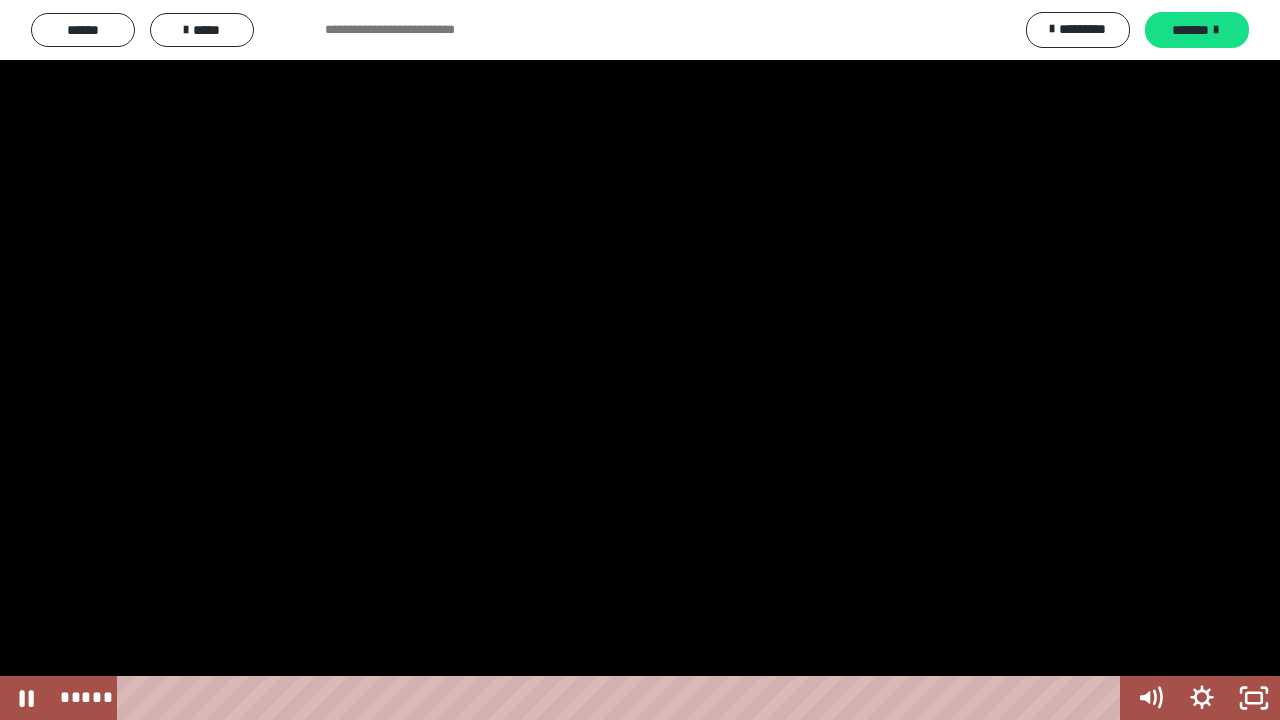 click at bounding box center (640, 360) 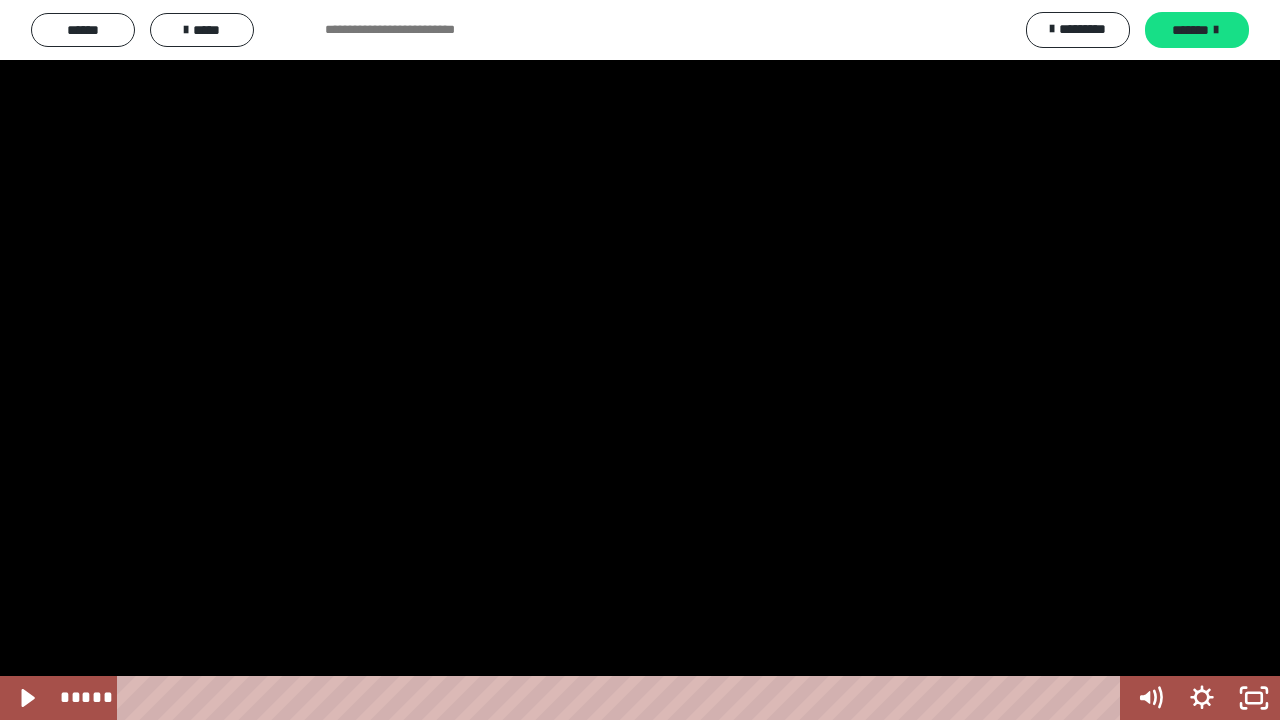 click at bounding box center [640, 360] 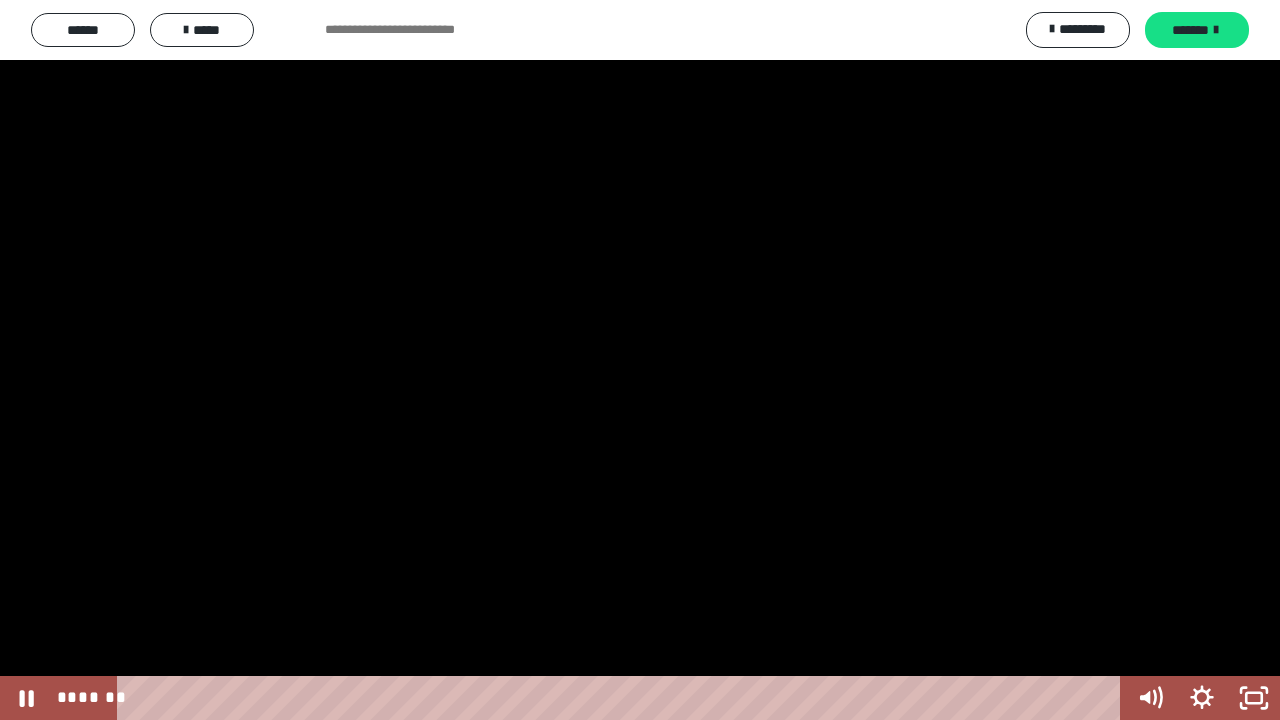 click at bounding box center (640, 360) 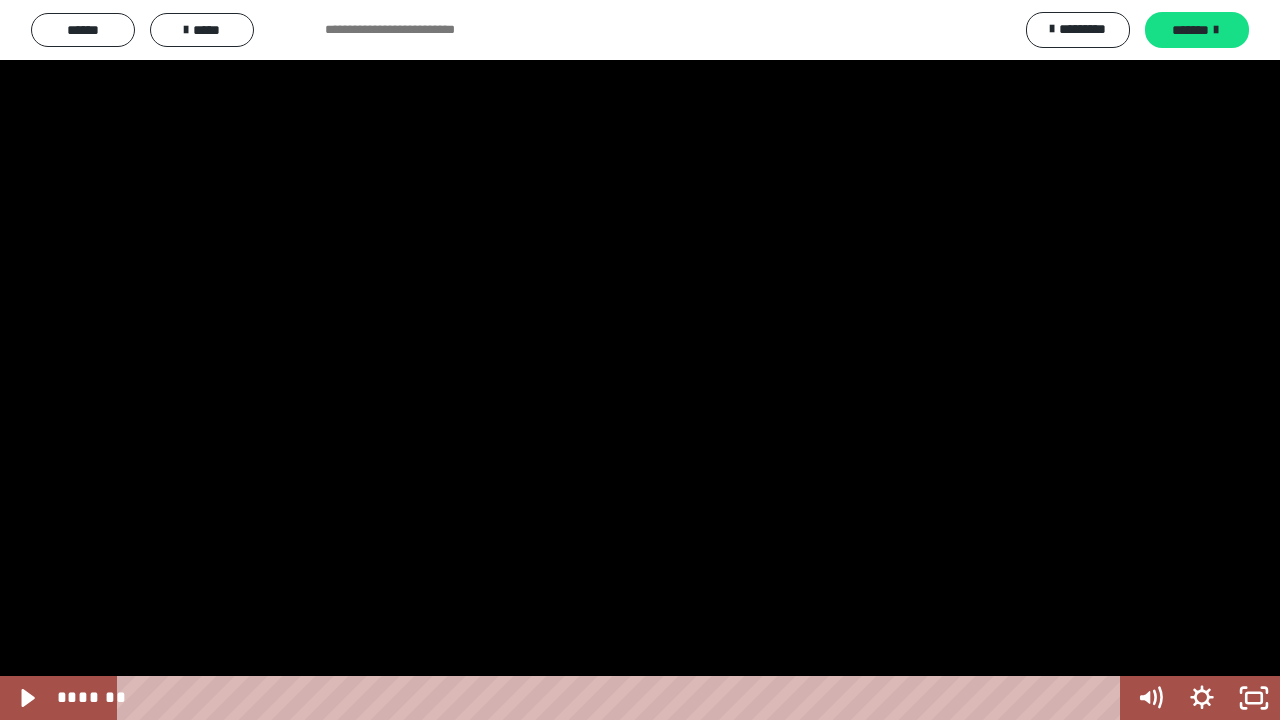 click at bounding box center (0, 0) 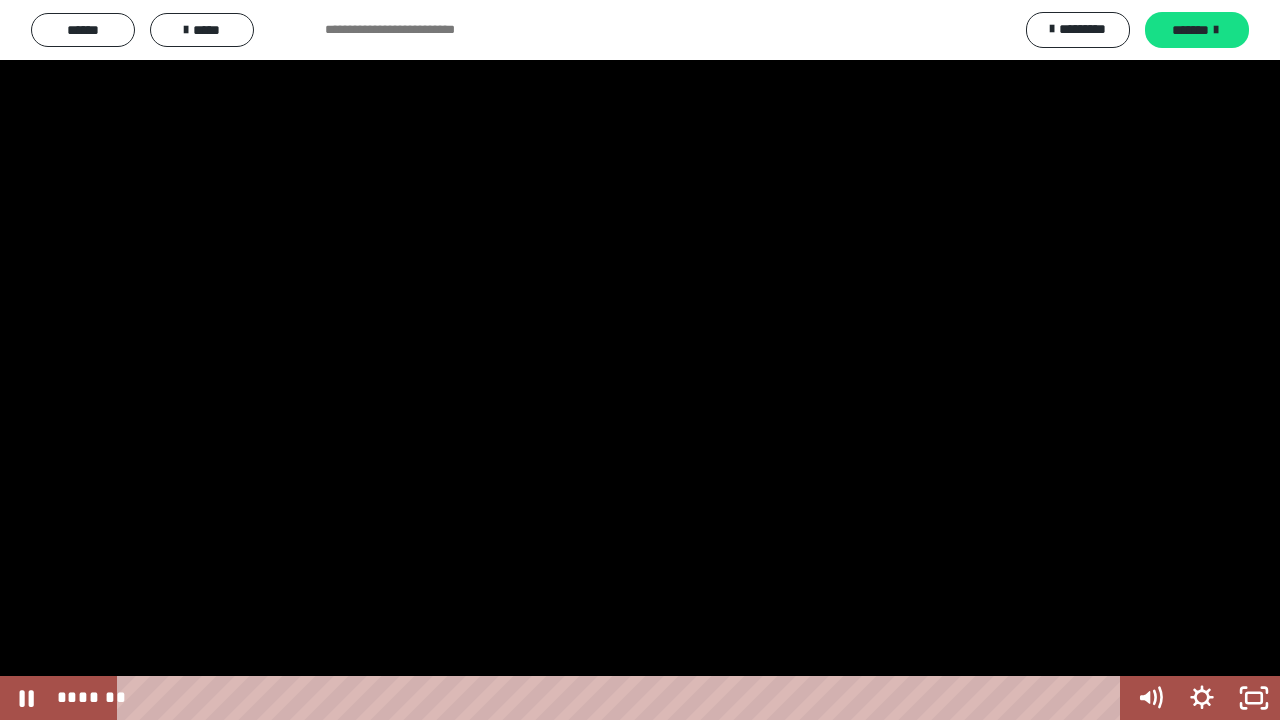 click at bounding box center (640, 360) 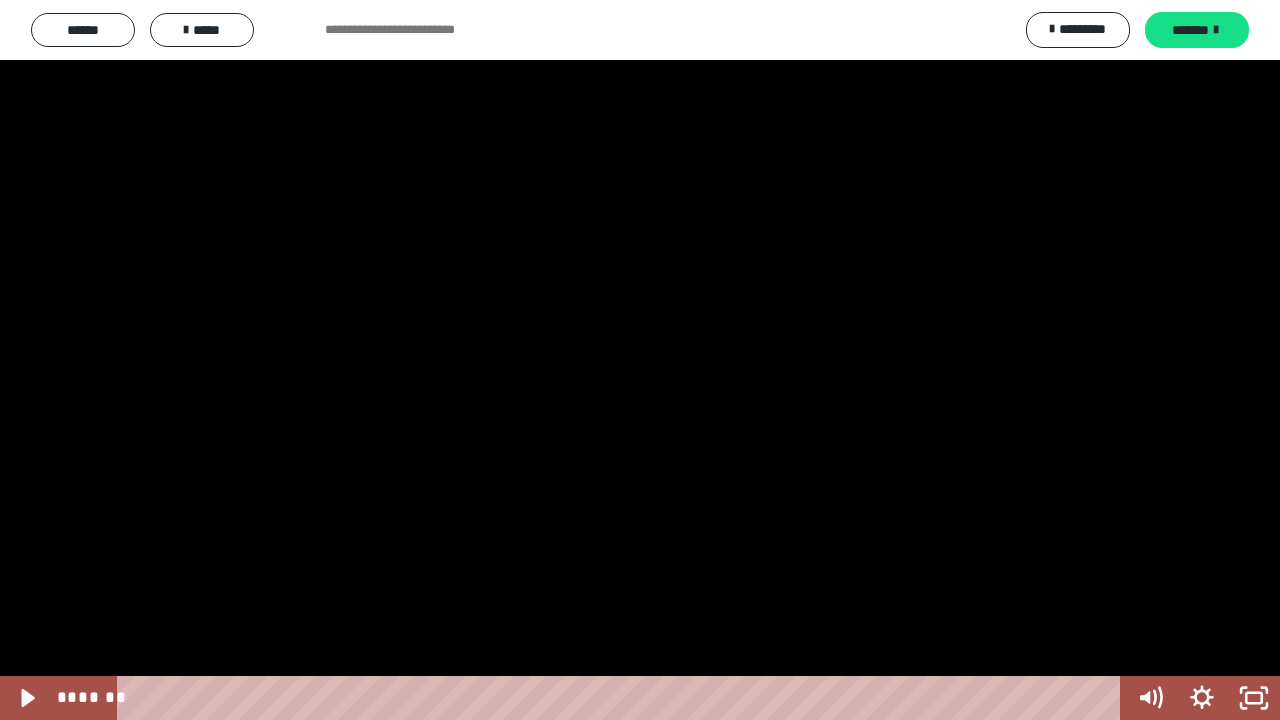 click at bounding box center [640, 360] 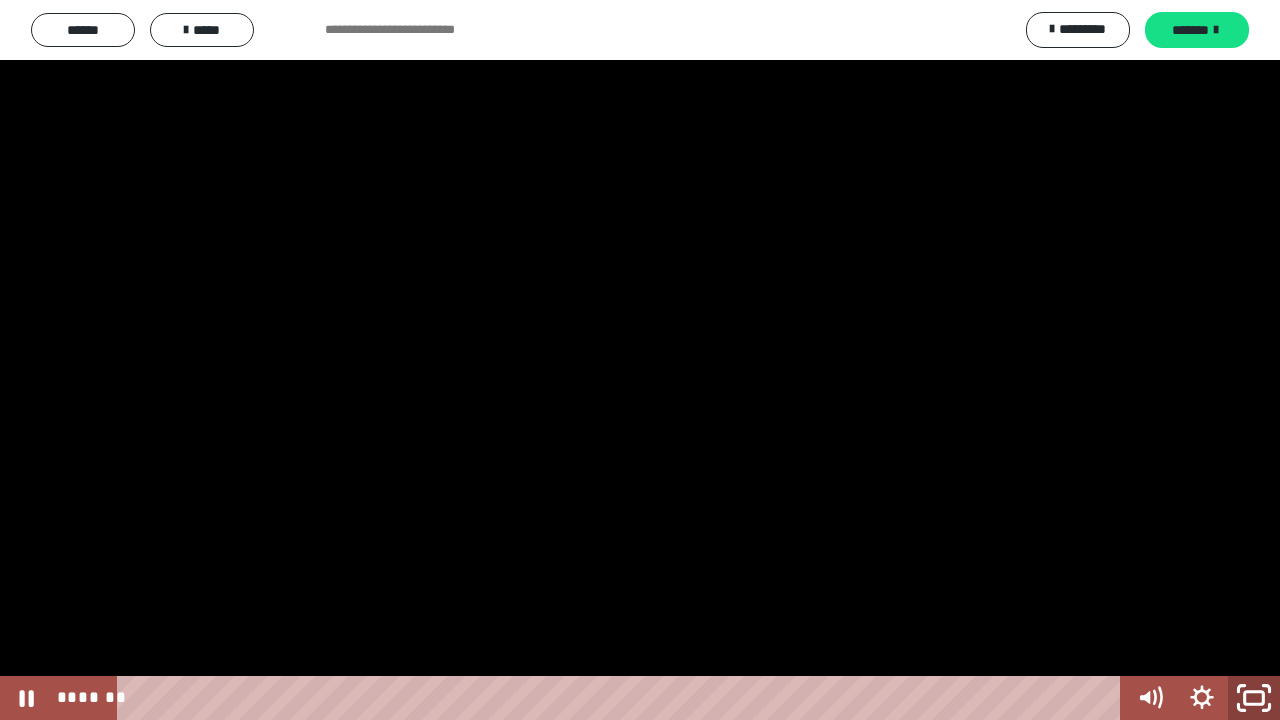 click 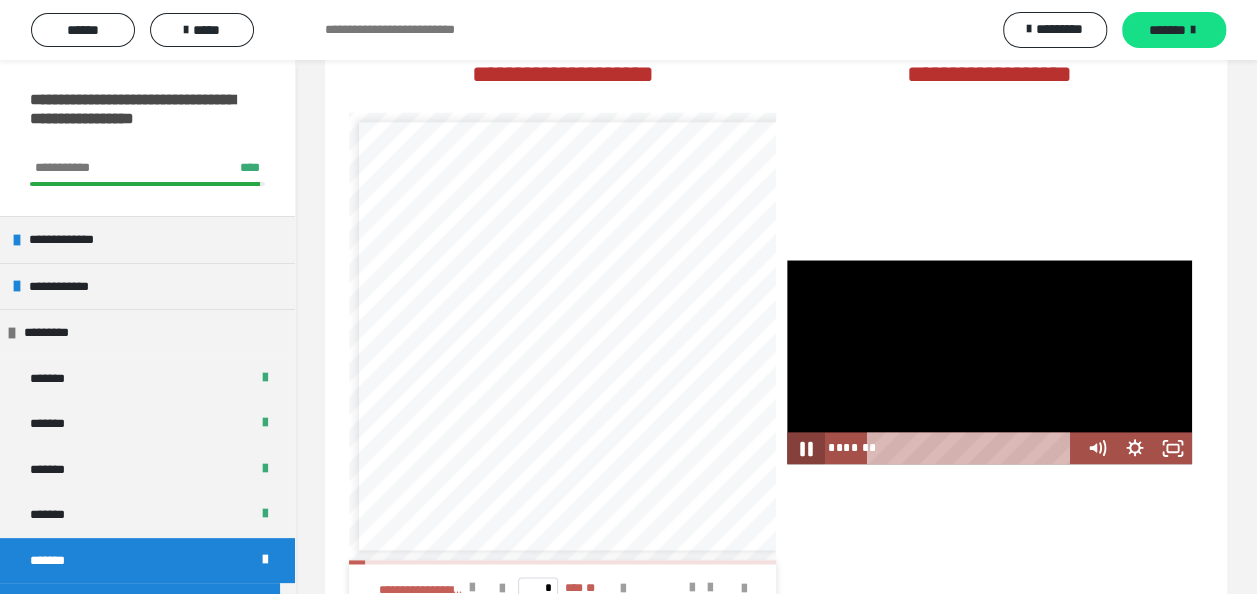 click 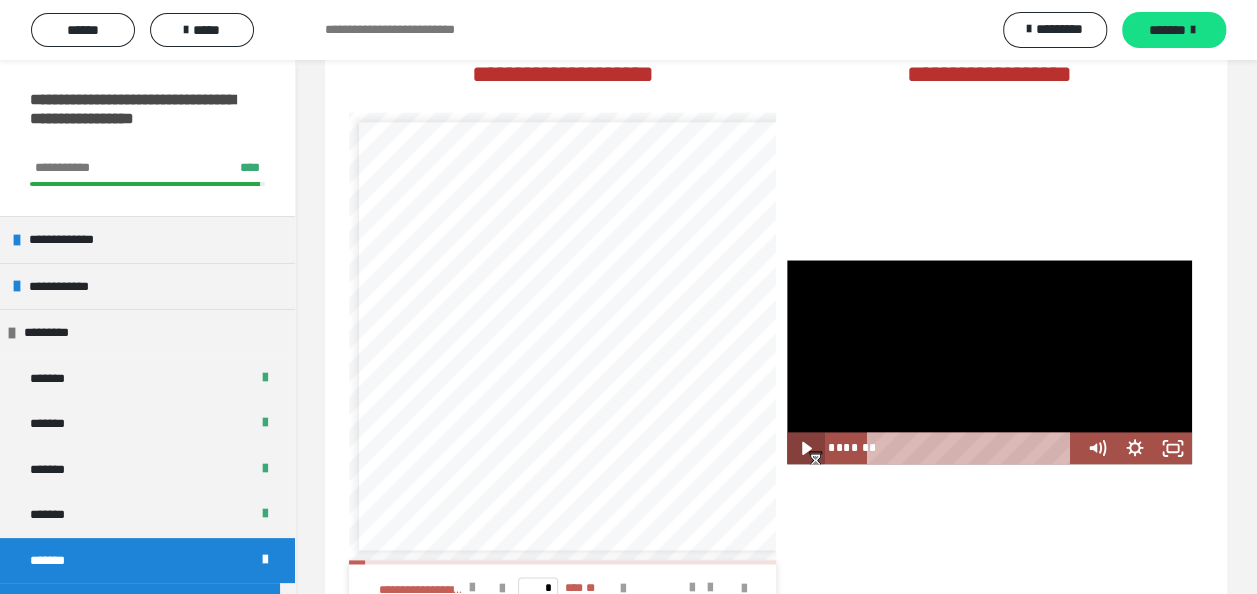 click 